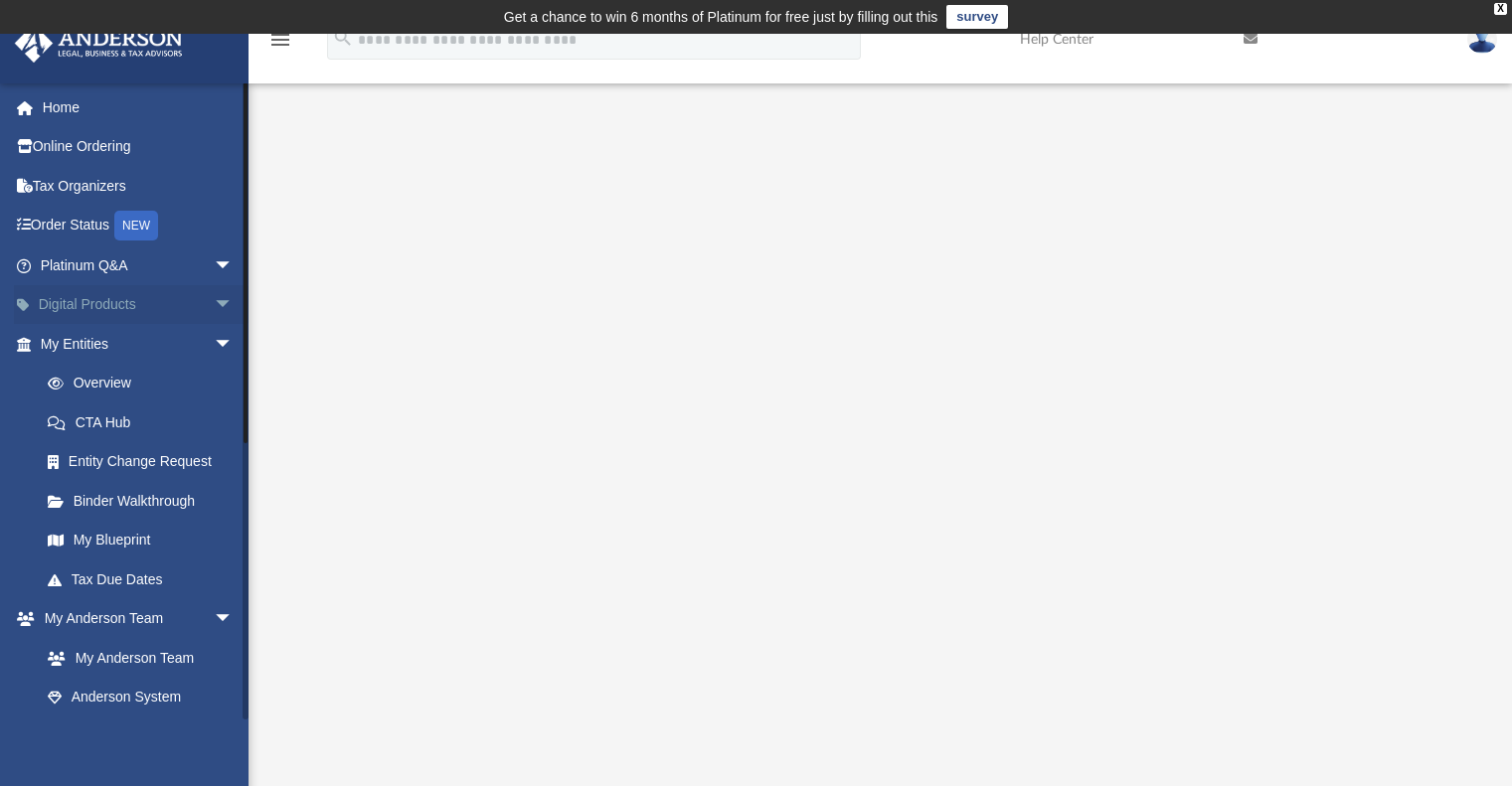 scroll, scrollTop: 0, scrollLeft: 0, axis: both 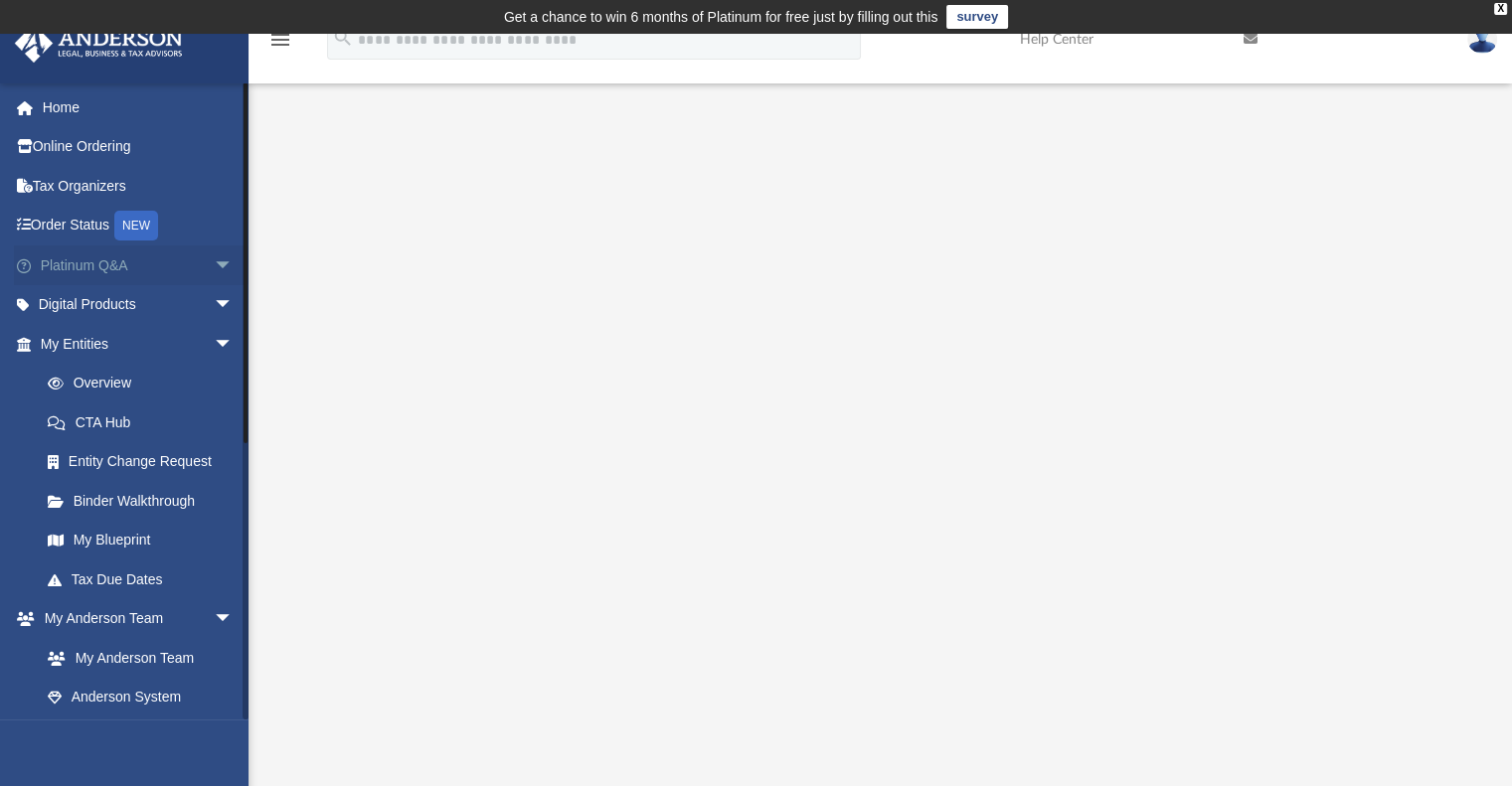 click on "Platinum Q&A arrow_drop_down" at bounding box center [138, 265] 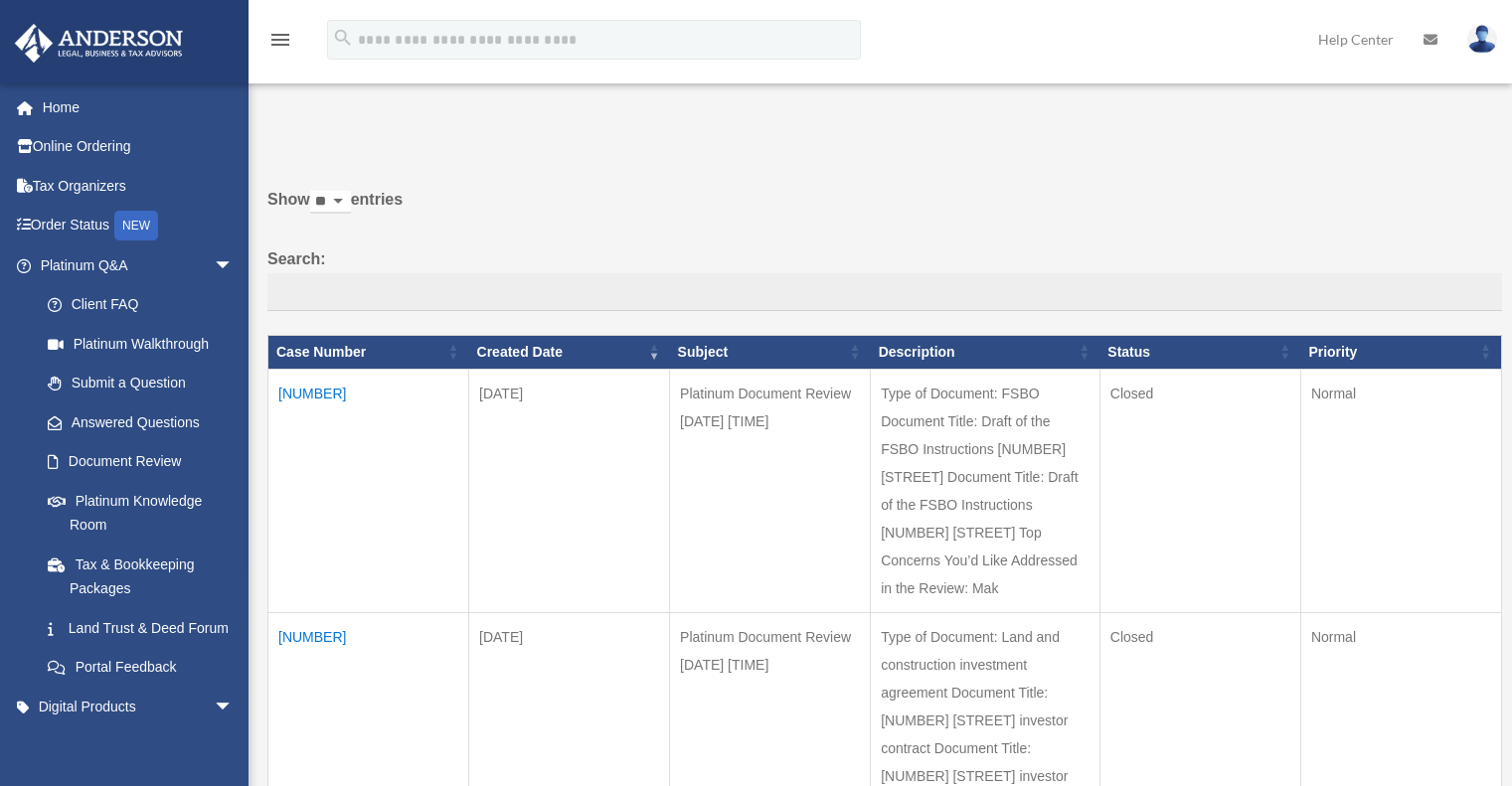 scroll, scrollTop: 0, scrollLeft: 0, axis: both 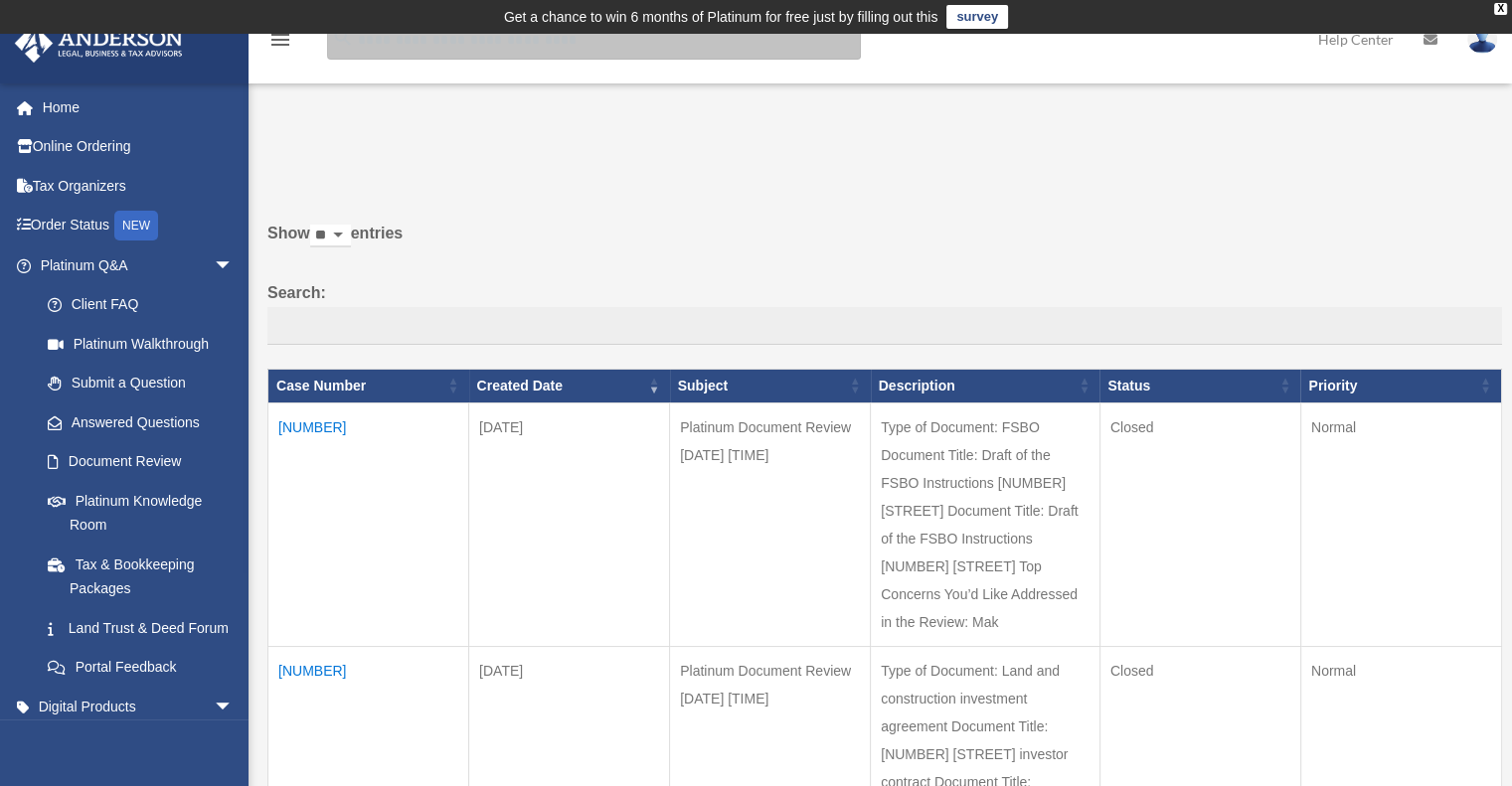 click at bounding box center (593, 40) 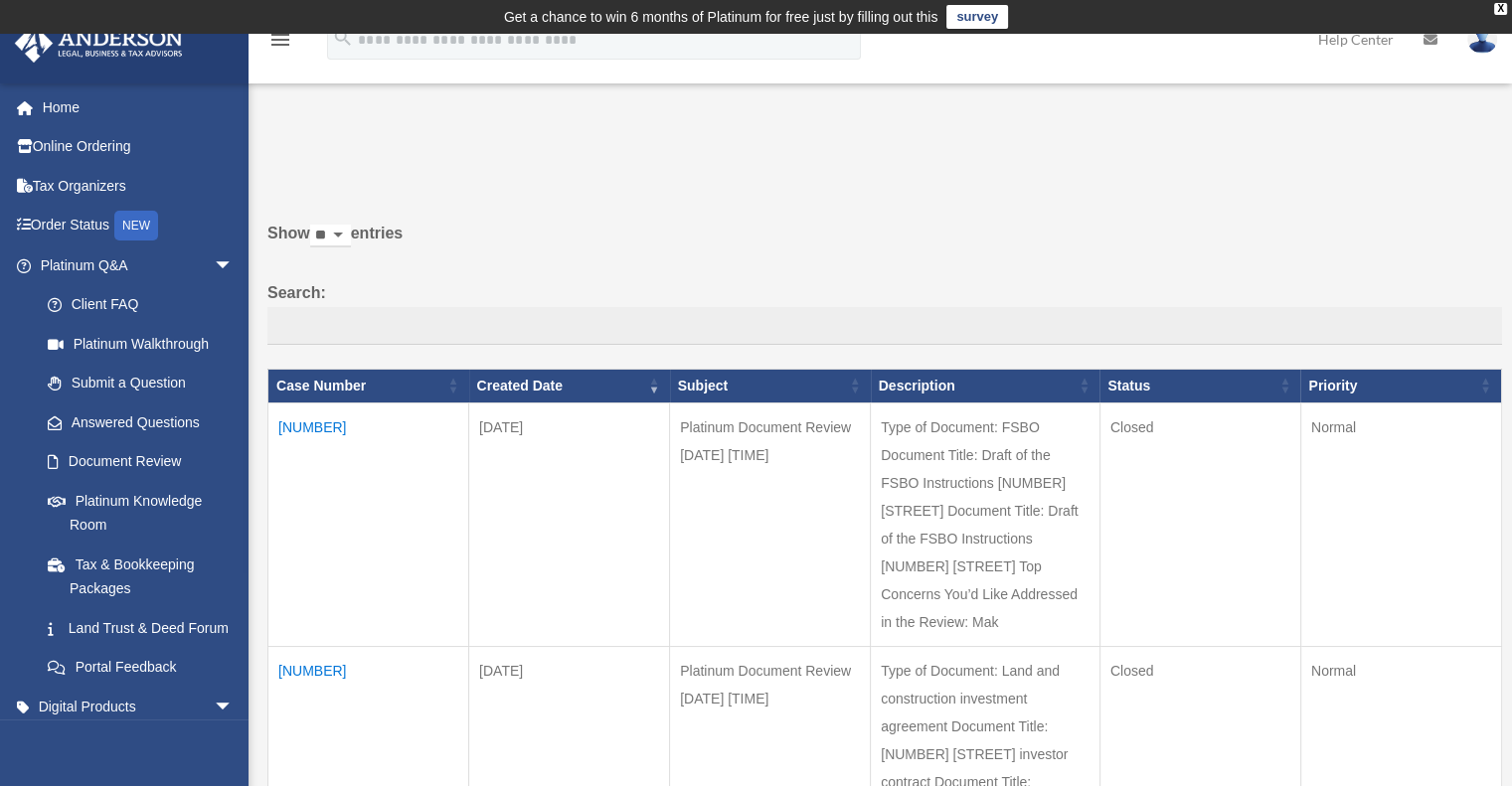 click on "survey" at bounding box center [977, 17] 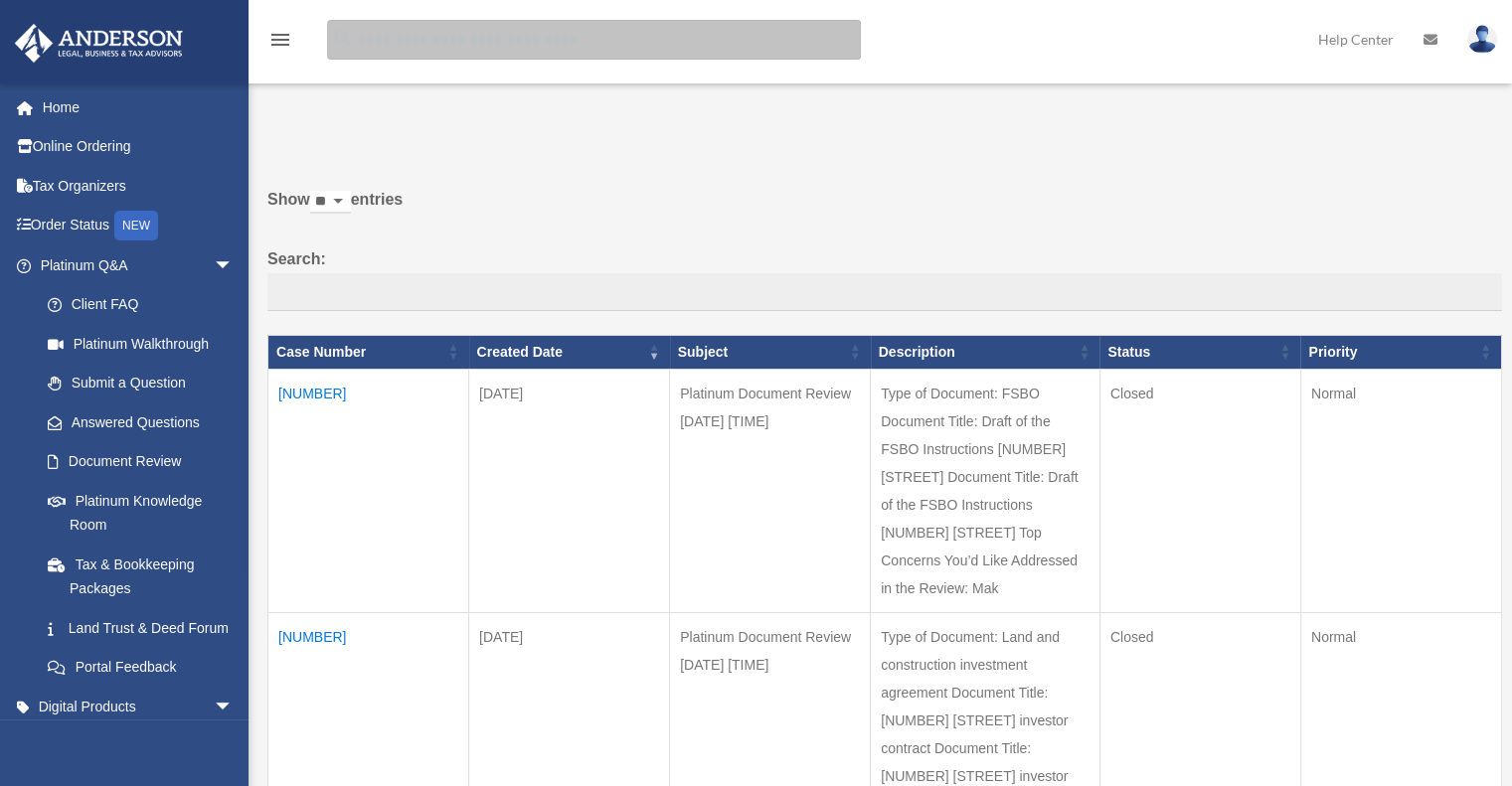click at bounding box center [593, 40] 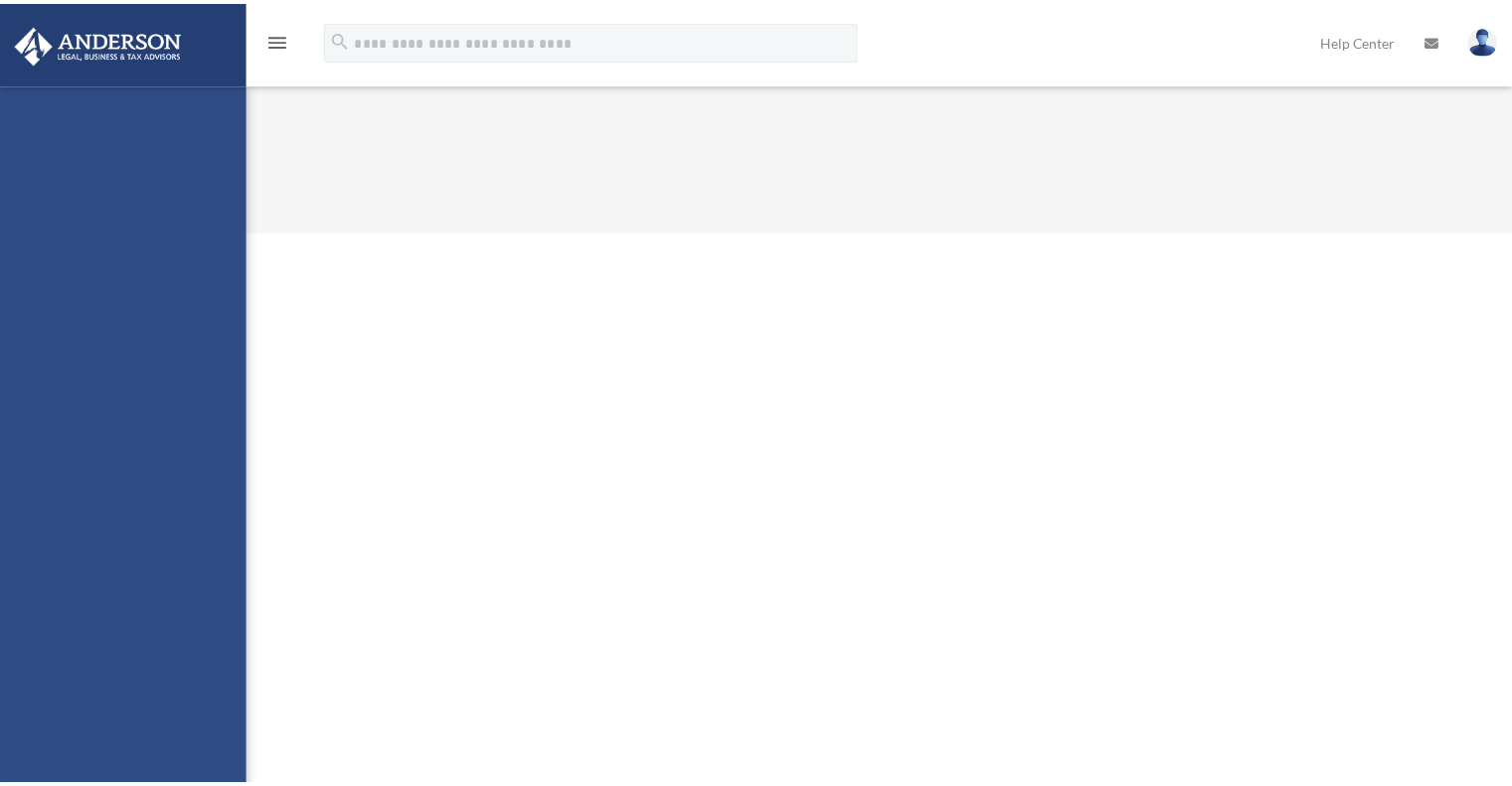 scroll, scrollTop: 0, scrollLeft: 0, axis: both 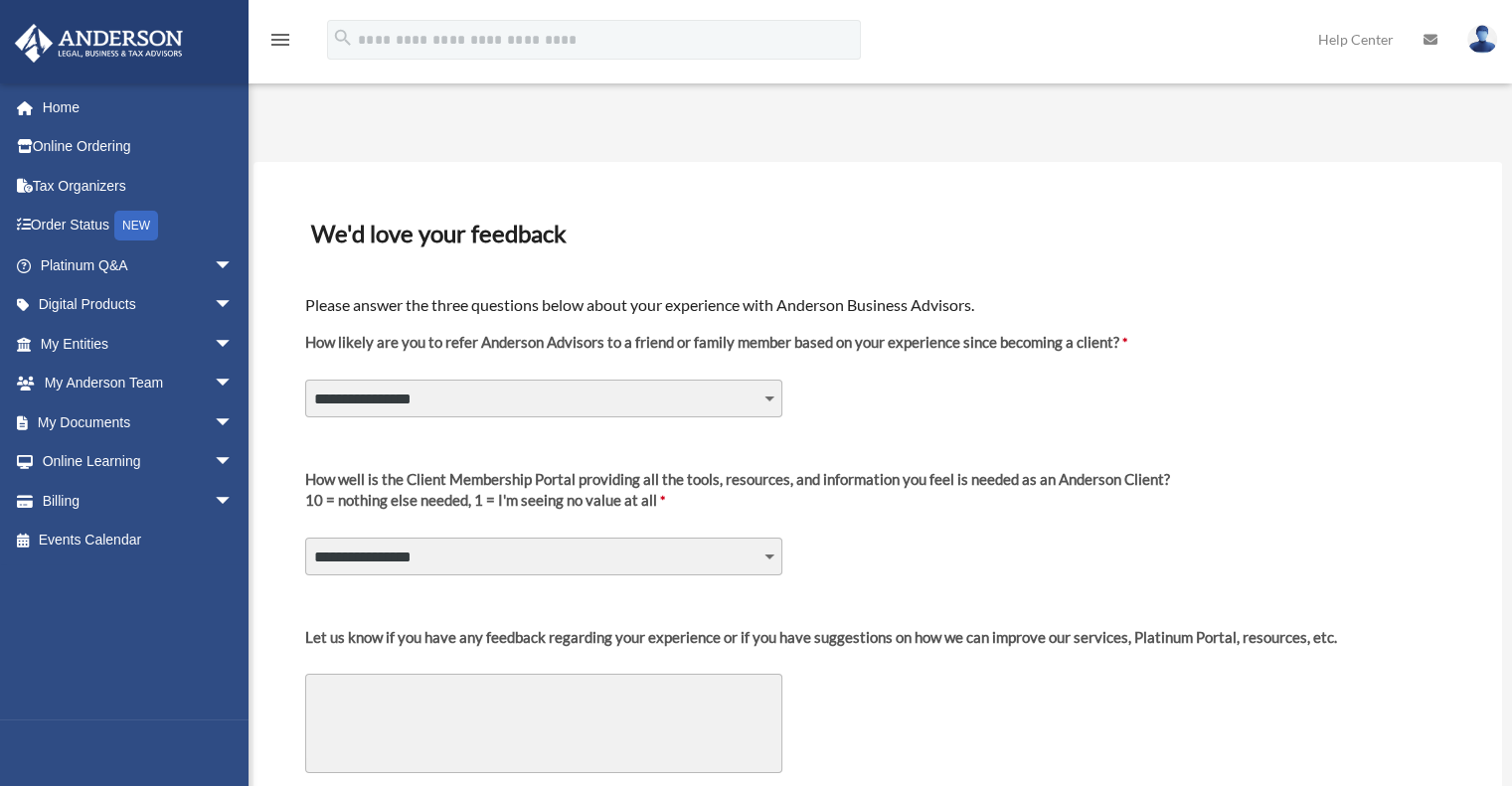 click on "**********" at bounding box center (544, 398) 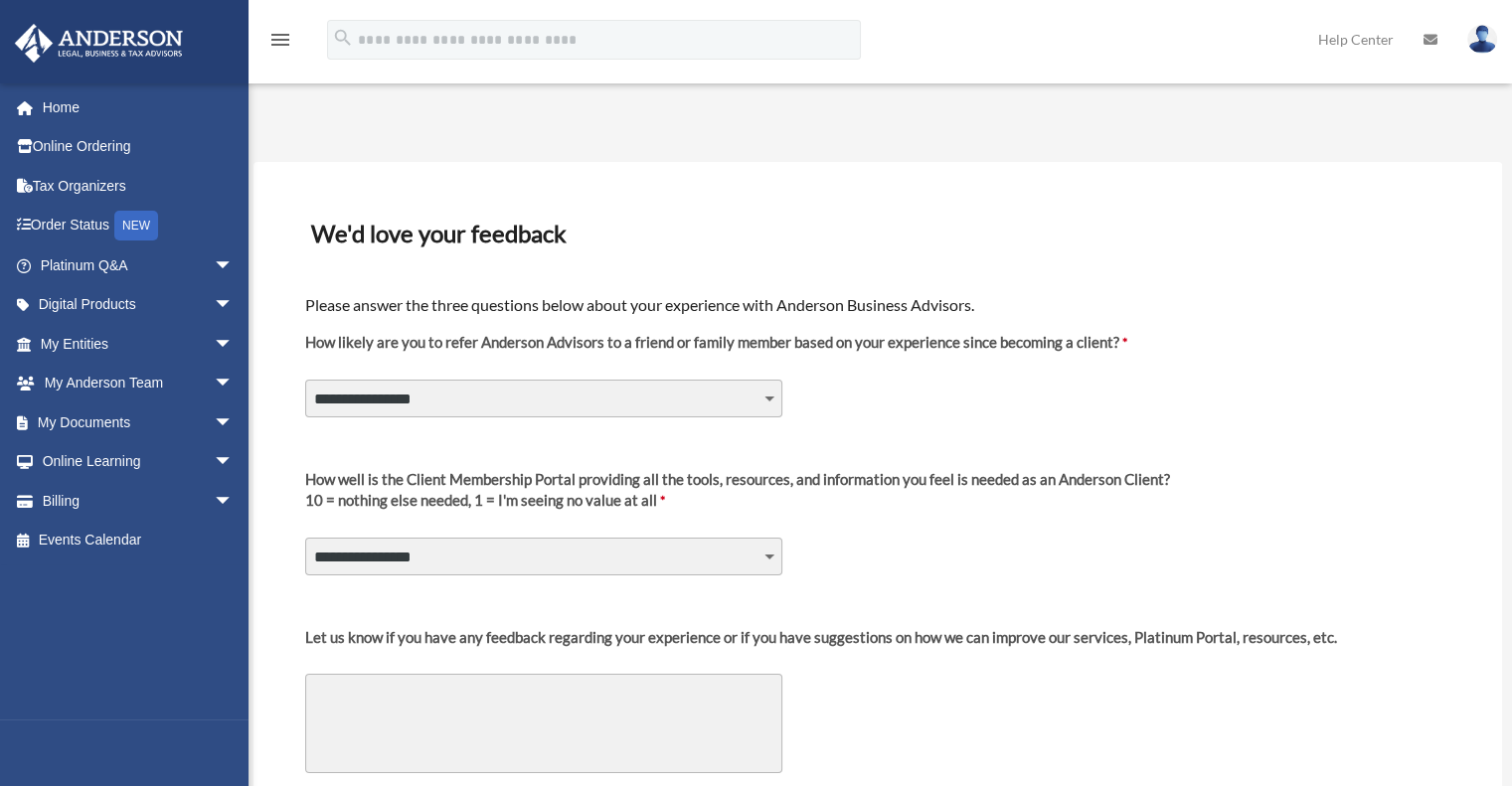select on "********" 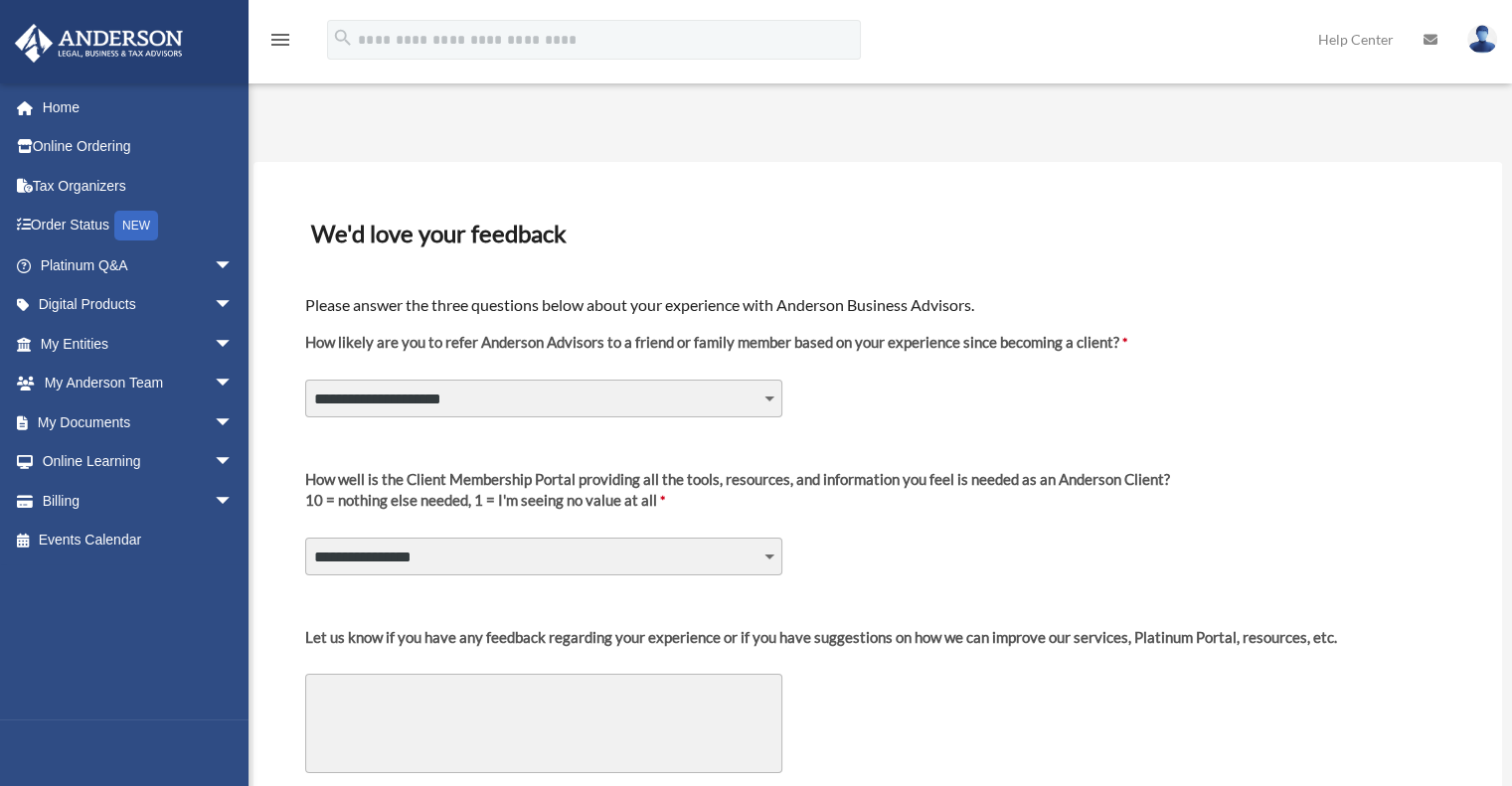 click on "**********" at bounding box center (544, 398) 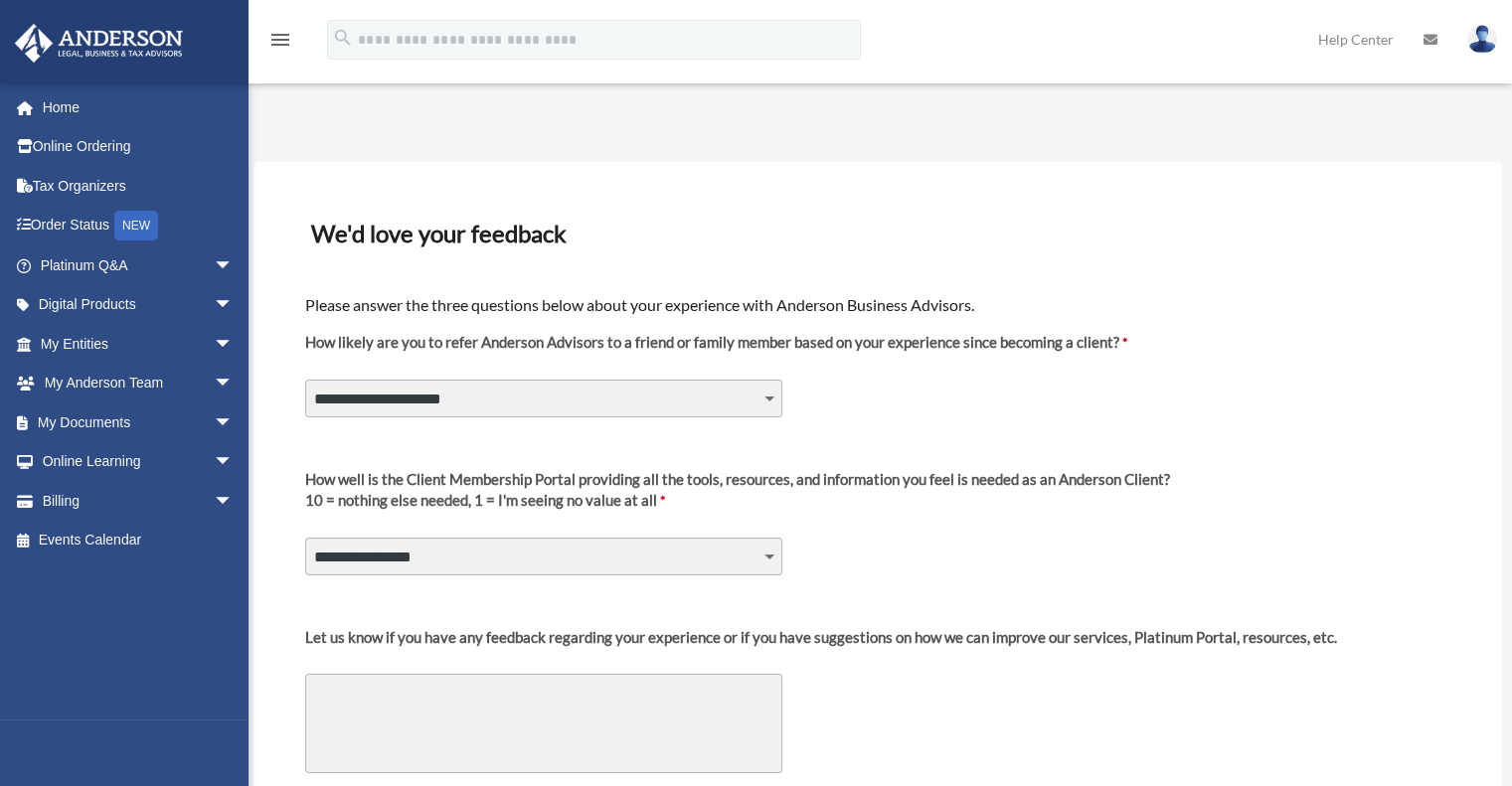 click on "**********" at bounding box center [544, 556] 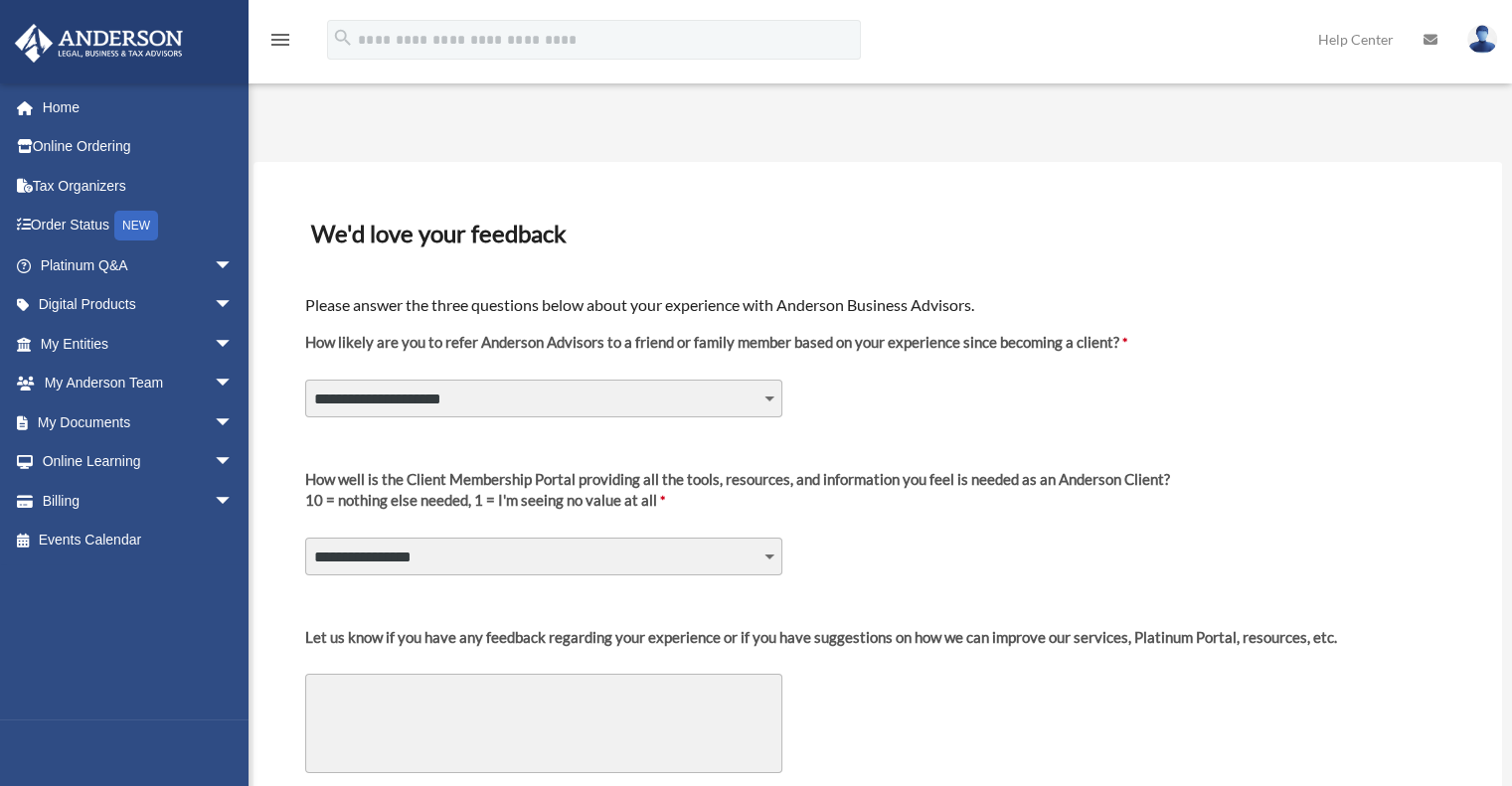select on "********" 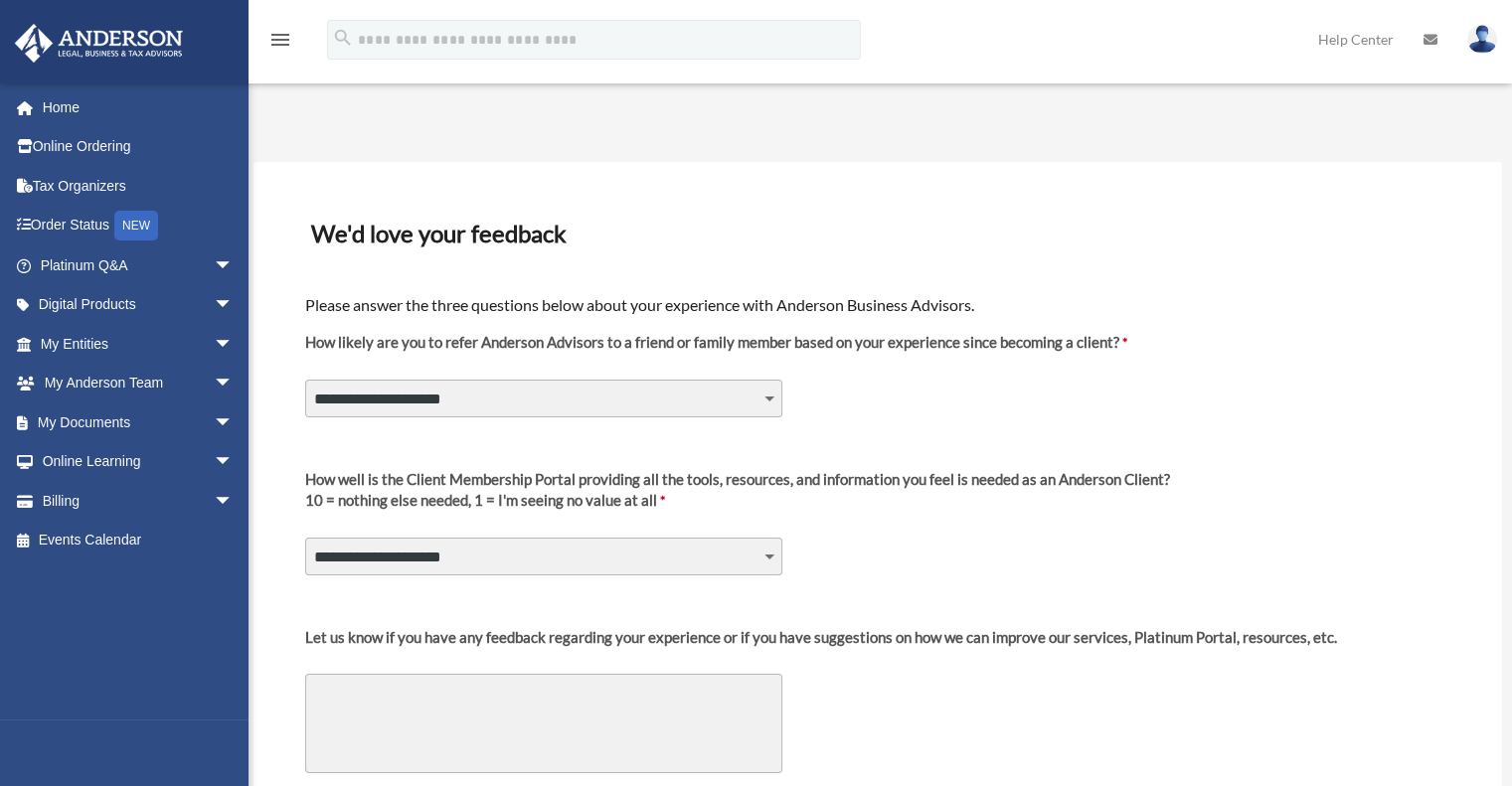 click on "**********" at bounding box center [544, 556] 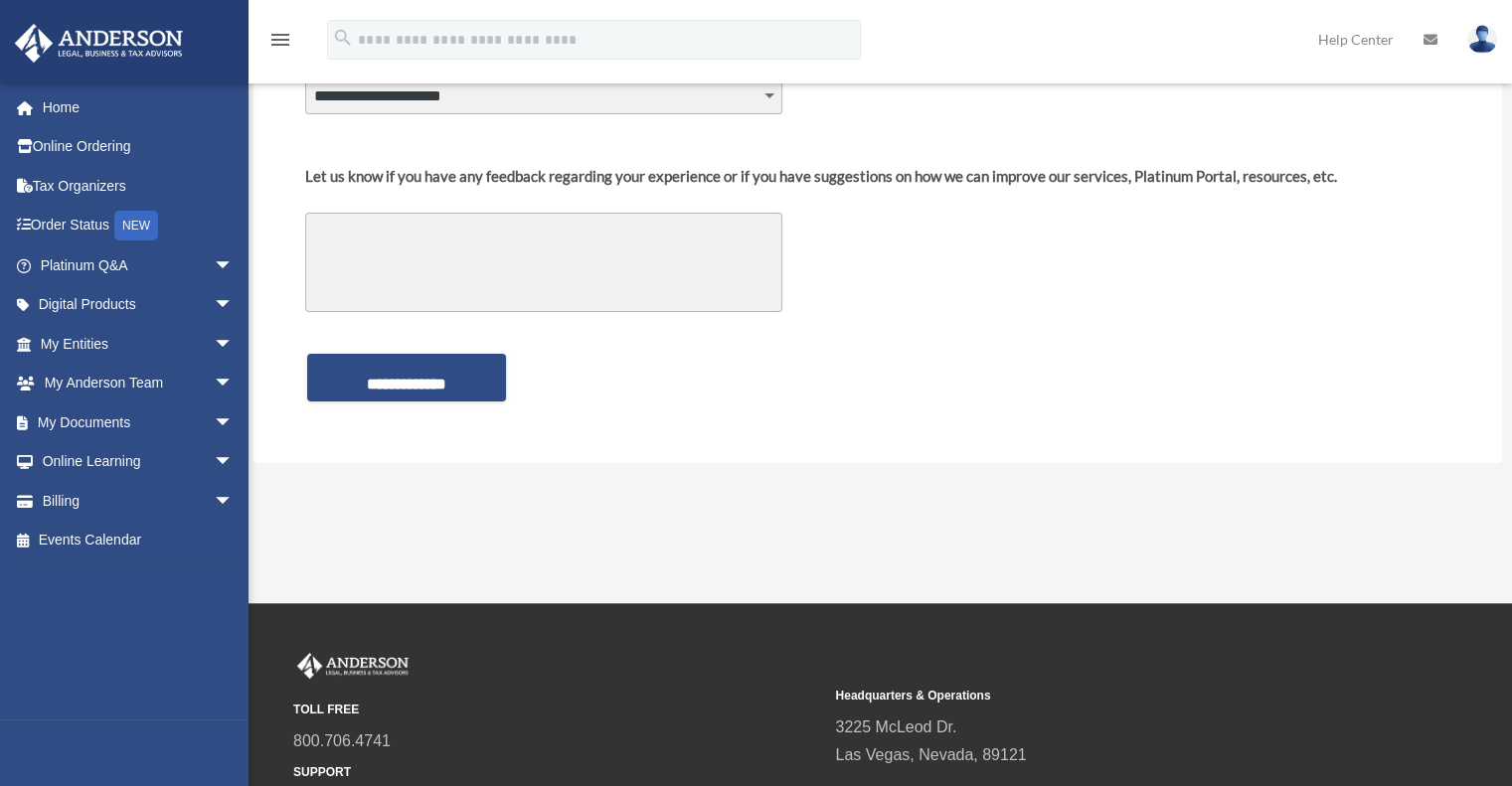scroll, scrollTop: 458, scrollLeft: 0, axis: vertical 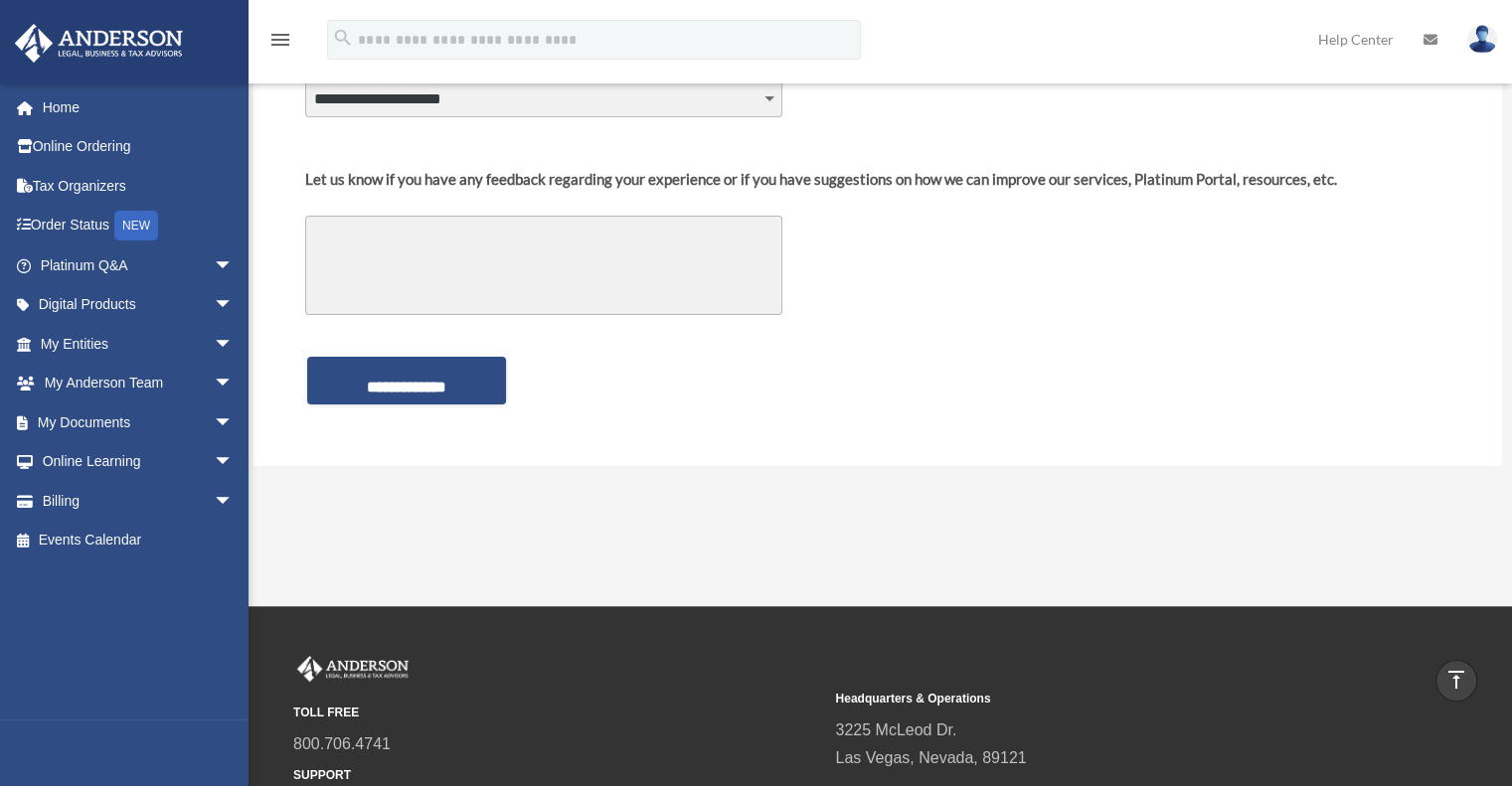 click on "Let us know if you have any feedback regarding your experience or if you have suggestions on how we can improve our services, Platinum Portal, resources, etc." at bounding box center (544, 265) 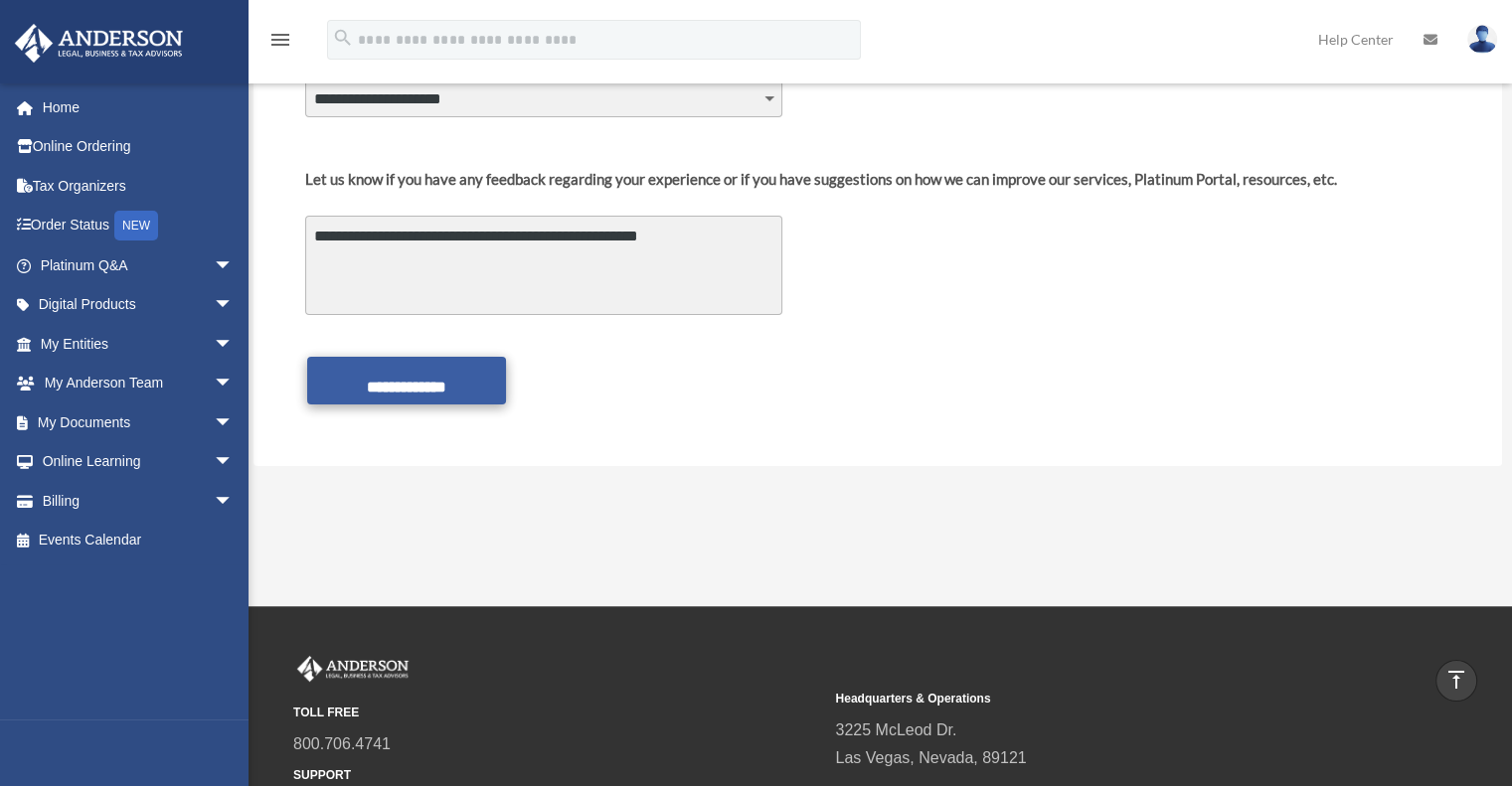 type on "**********" 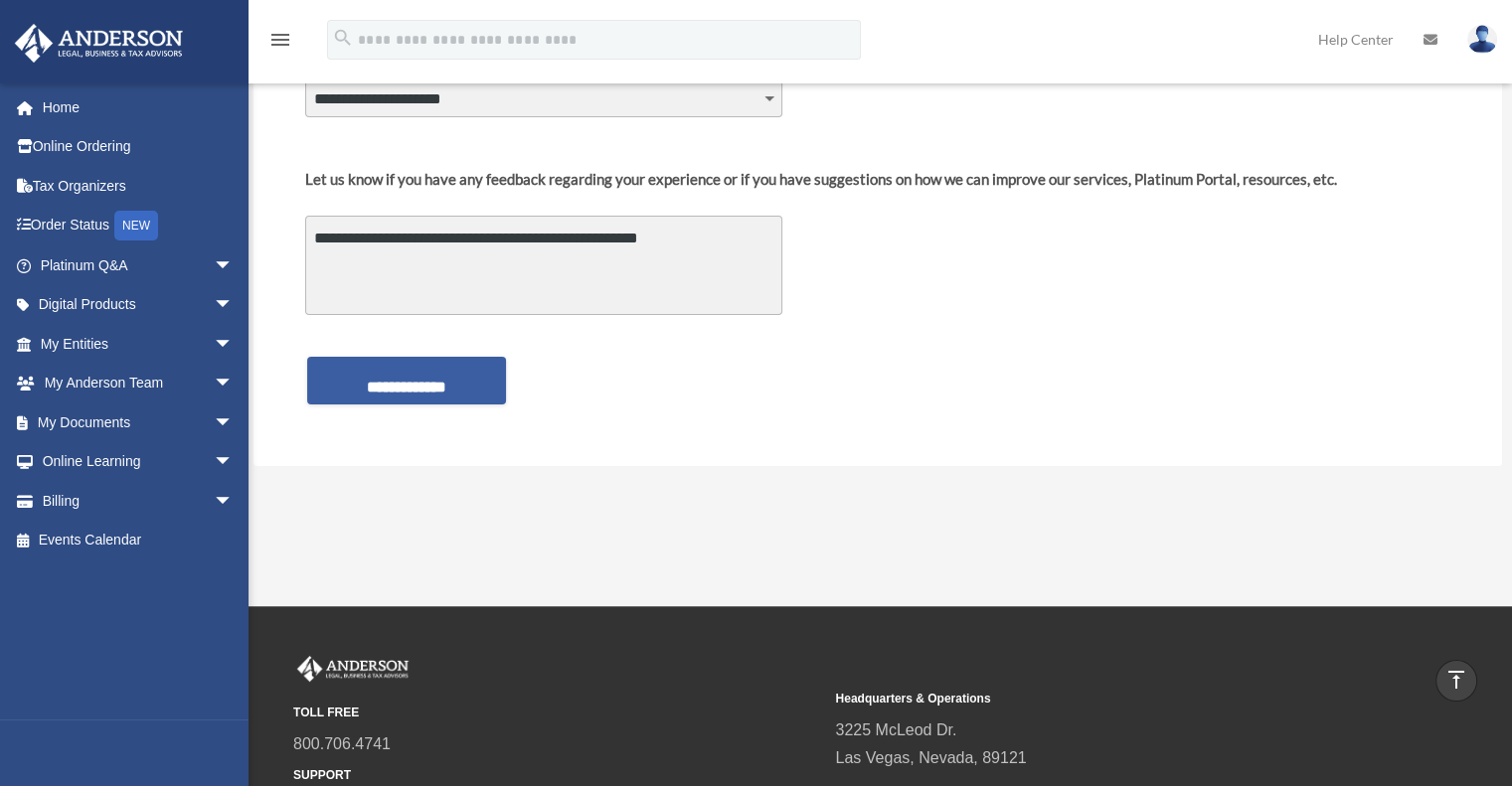 click on "**********" at bounding box center [407, 381] 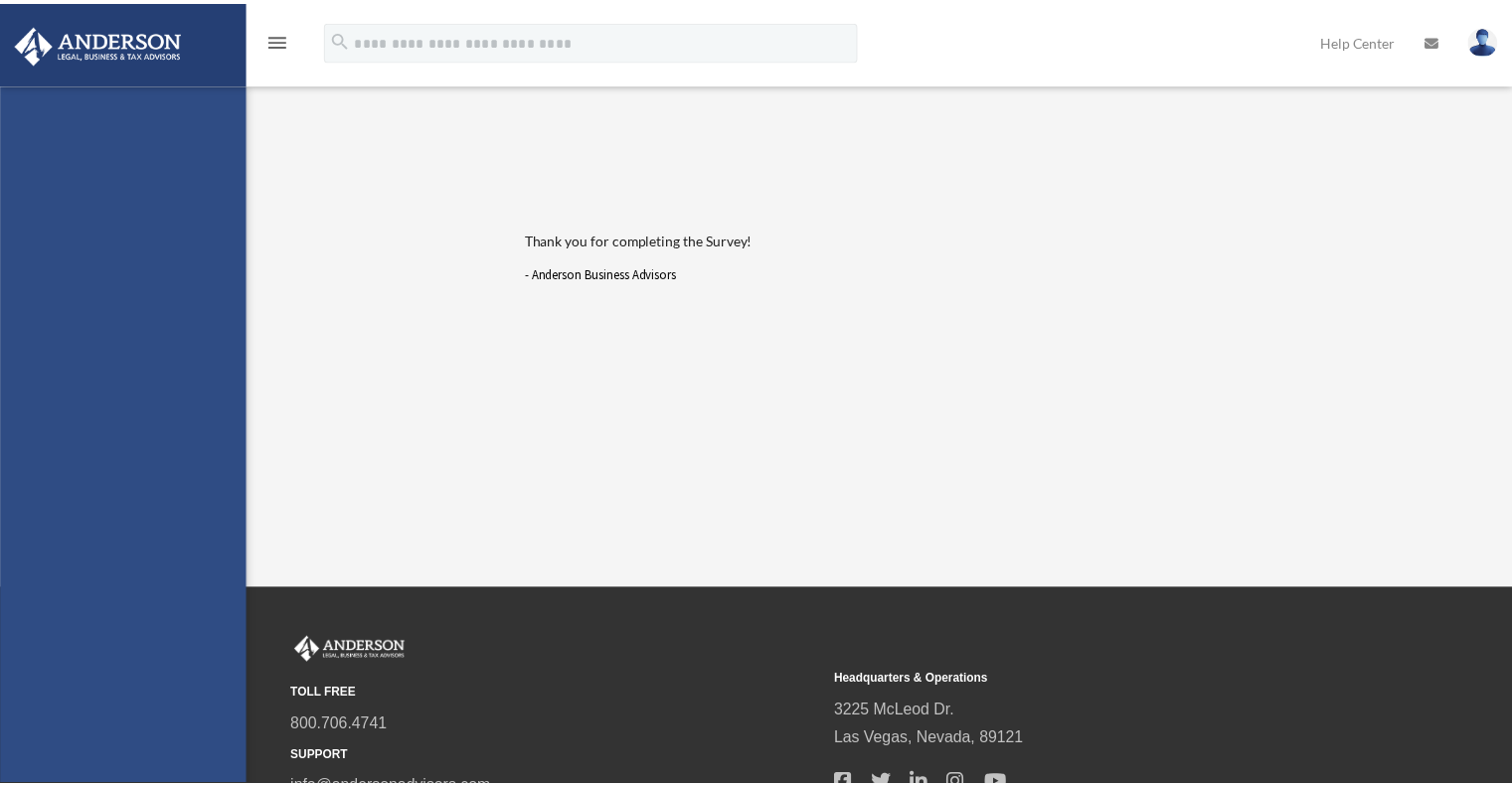 scroll, scrollTop: 0, scrollLeft: 0, axis: both 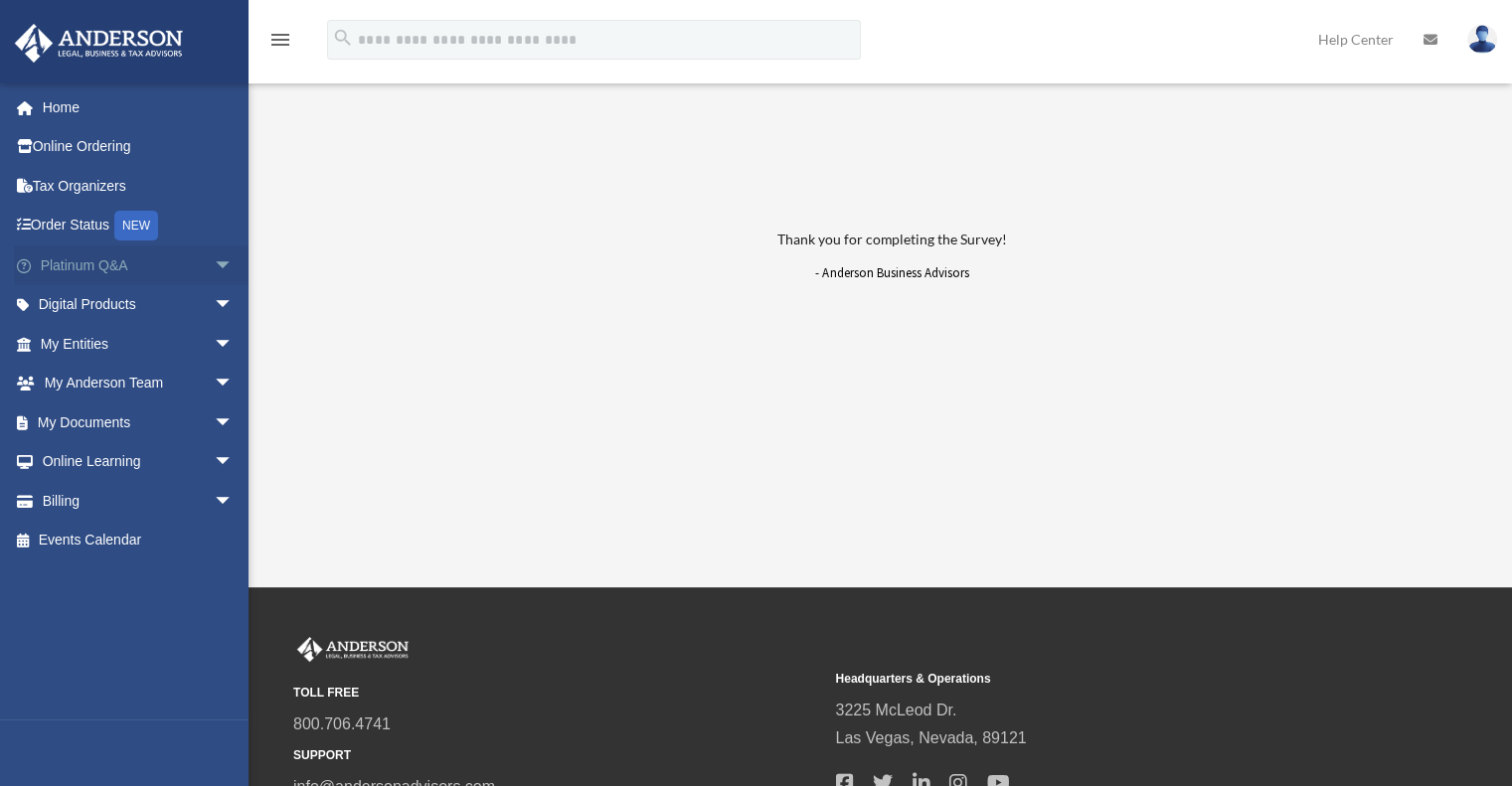 click on "Platinum Q&A arrow_drop_down" at bounding box center (138, 265) 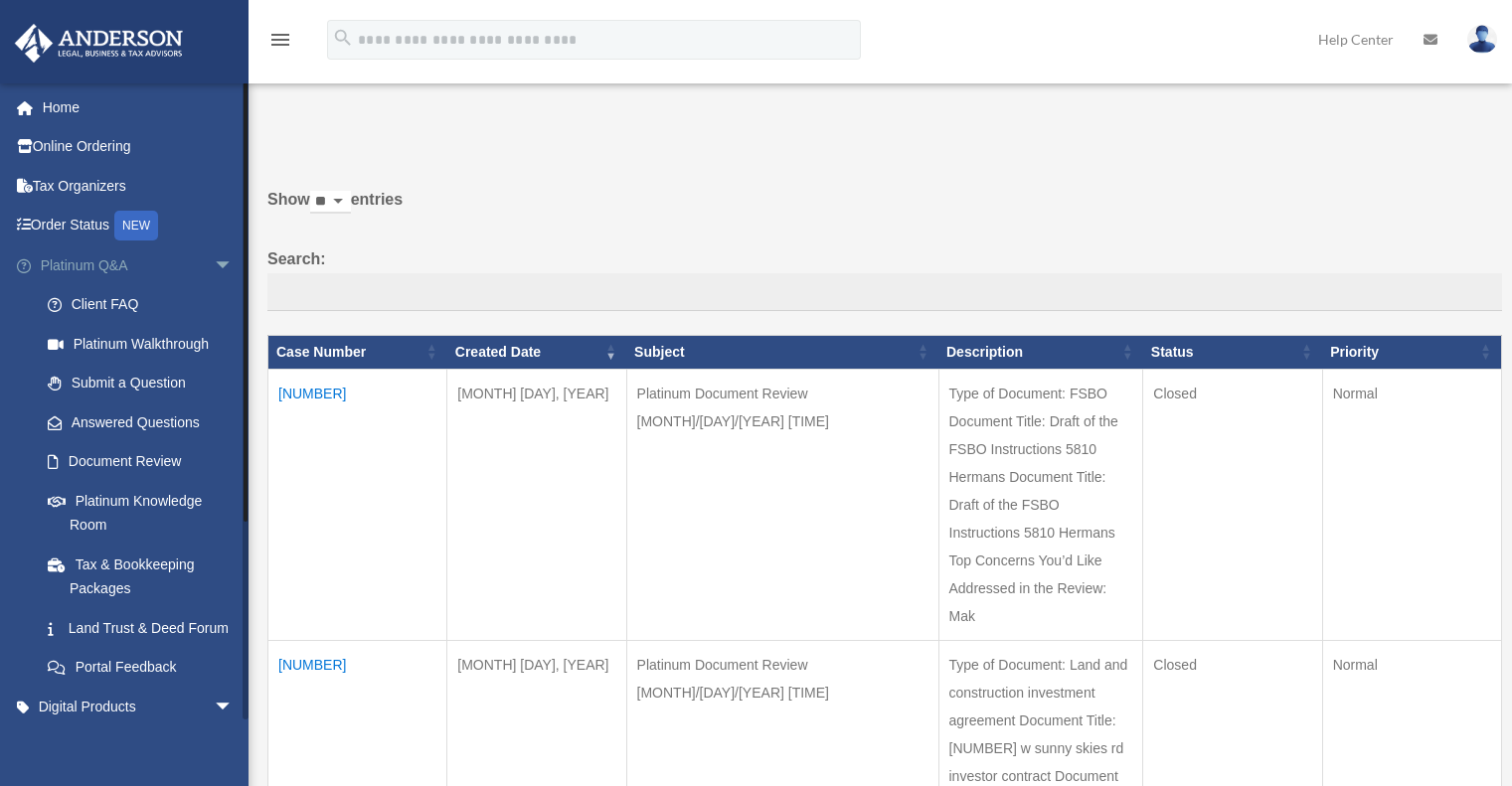 scroll, scrollTop: 0, scrollLeft: 0, axis: both 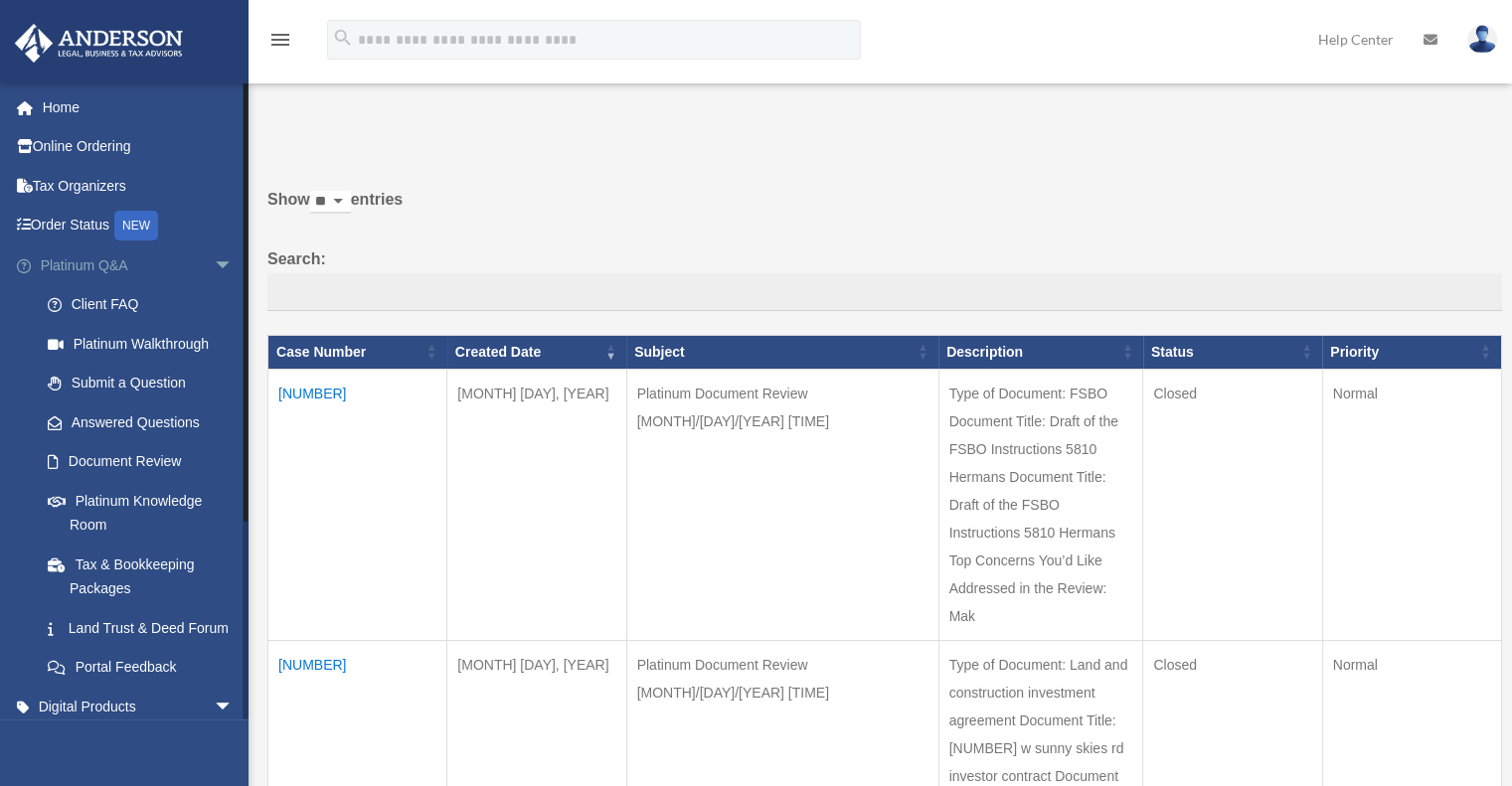 click on "Platinum Q&A arrow_drop_down" at bounding box center [138, 265] 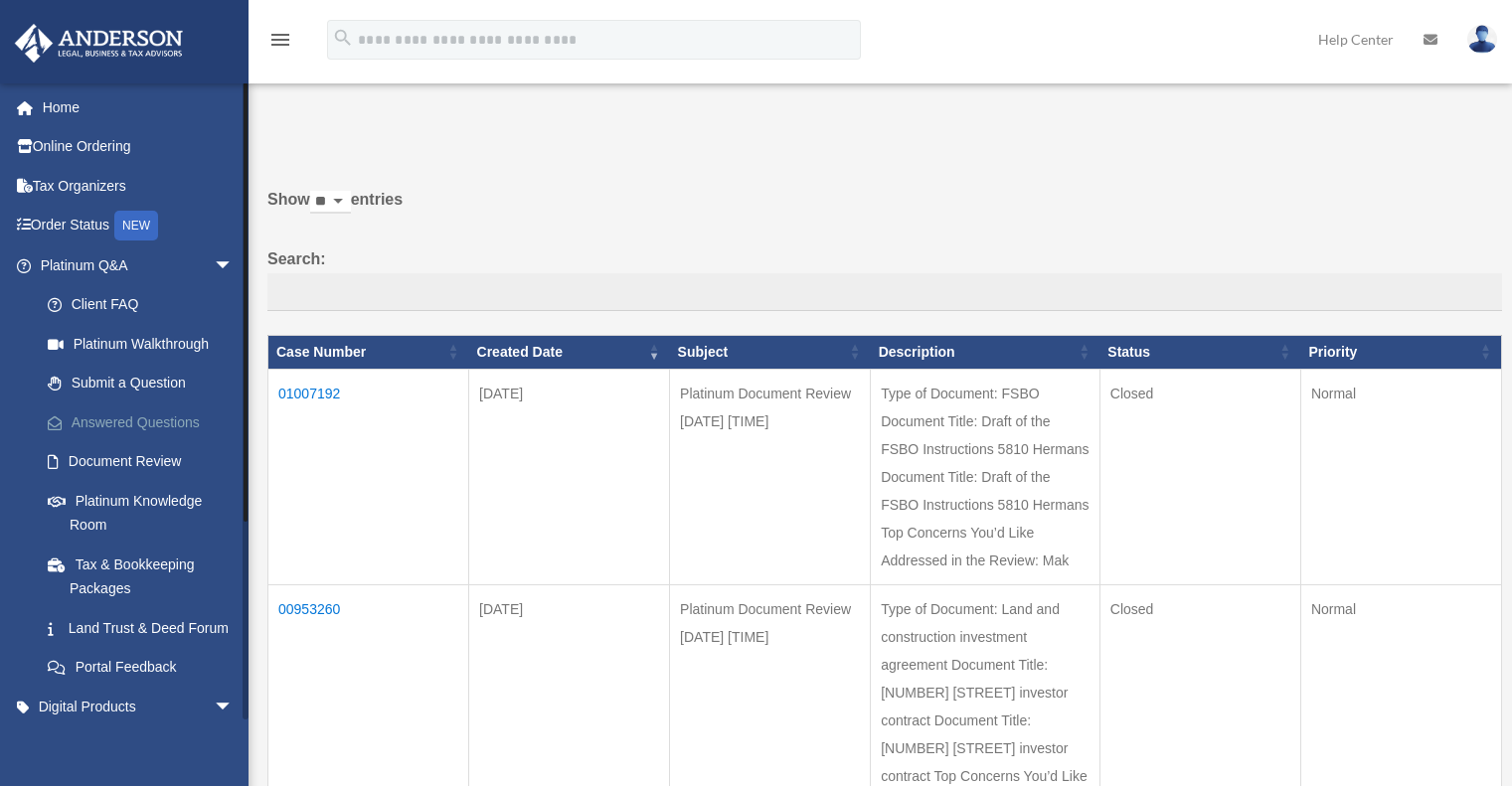 scroll, scrollTop: 0, scrollLeft: 0, axis: both 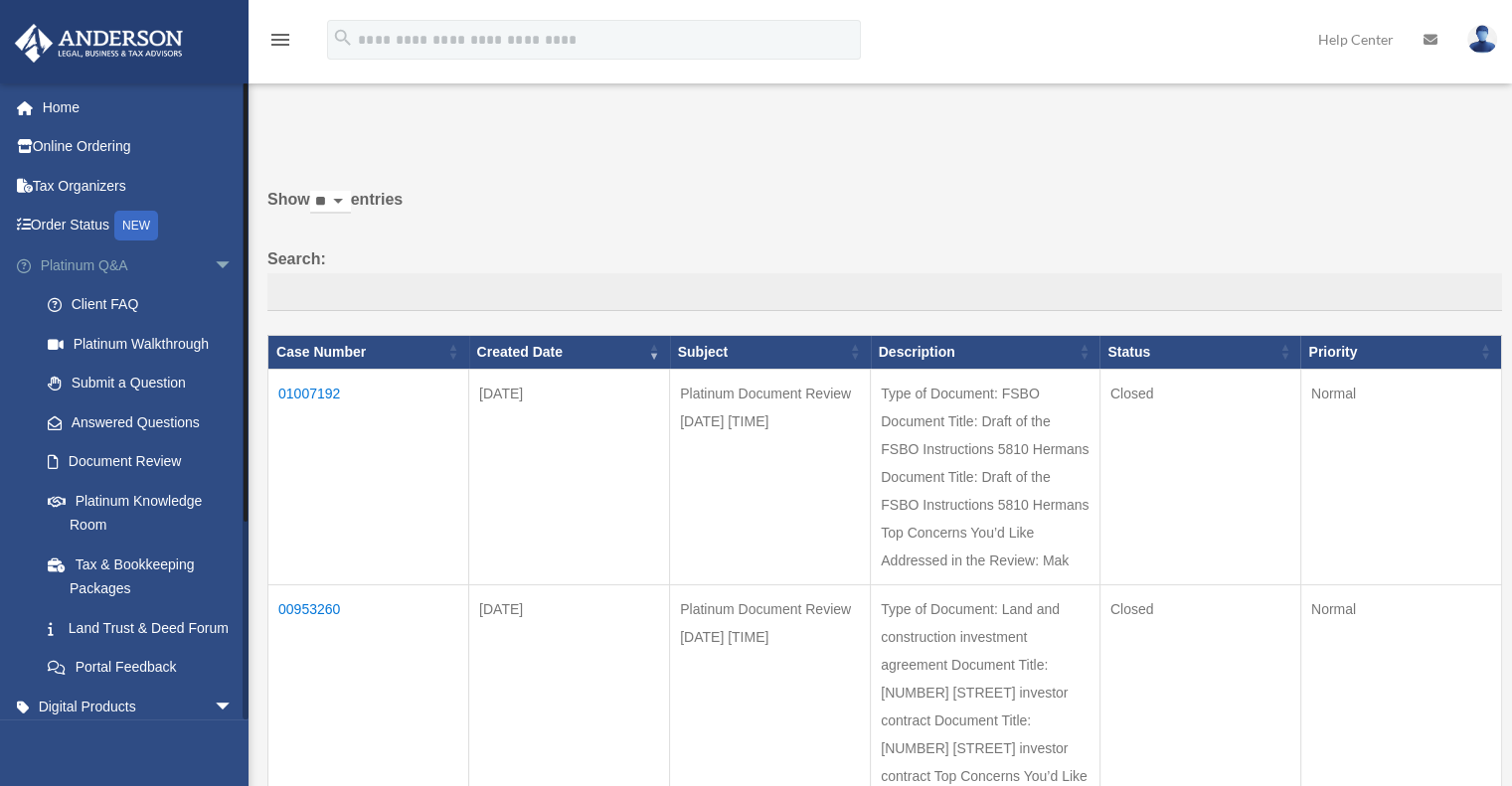 click on "arrow_drop_down" at bounding box center (234, 265) 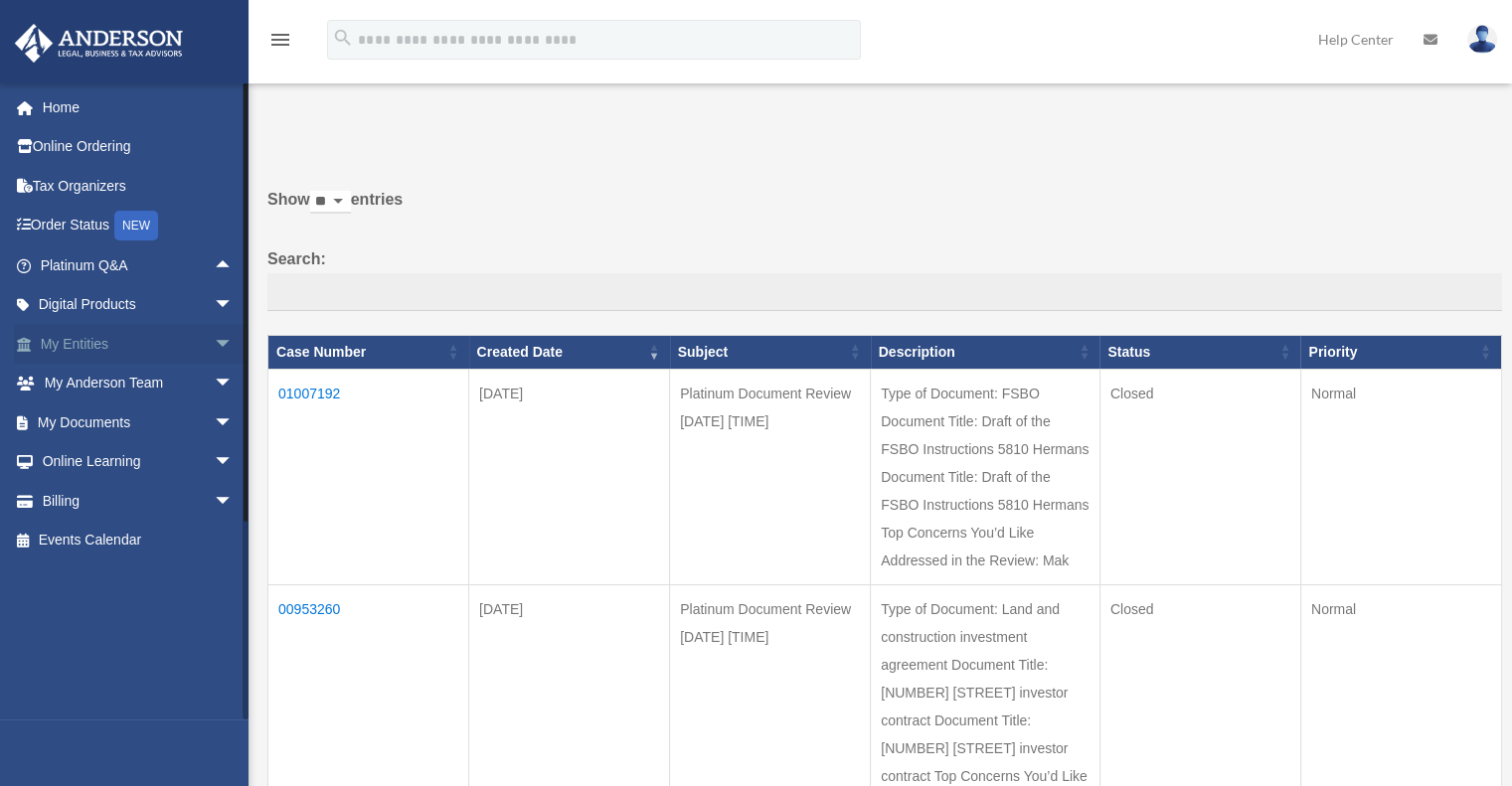 click on "My Entities arrow_drop_down" at bounding box center [138, 344] 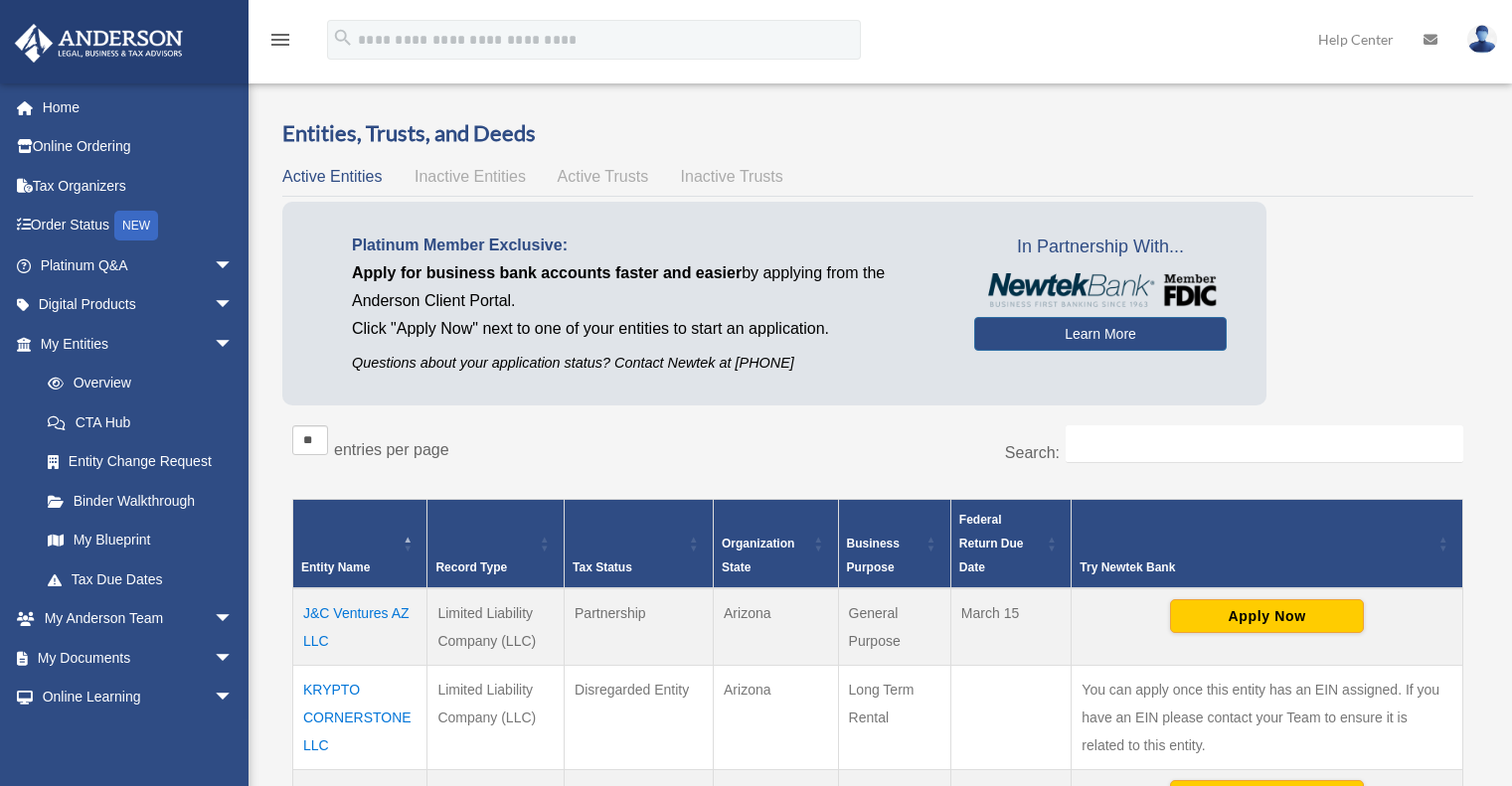 scroll, scrollTop: 0, scrollLeft: 0, axis: both 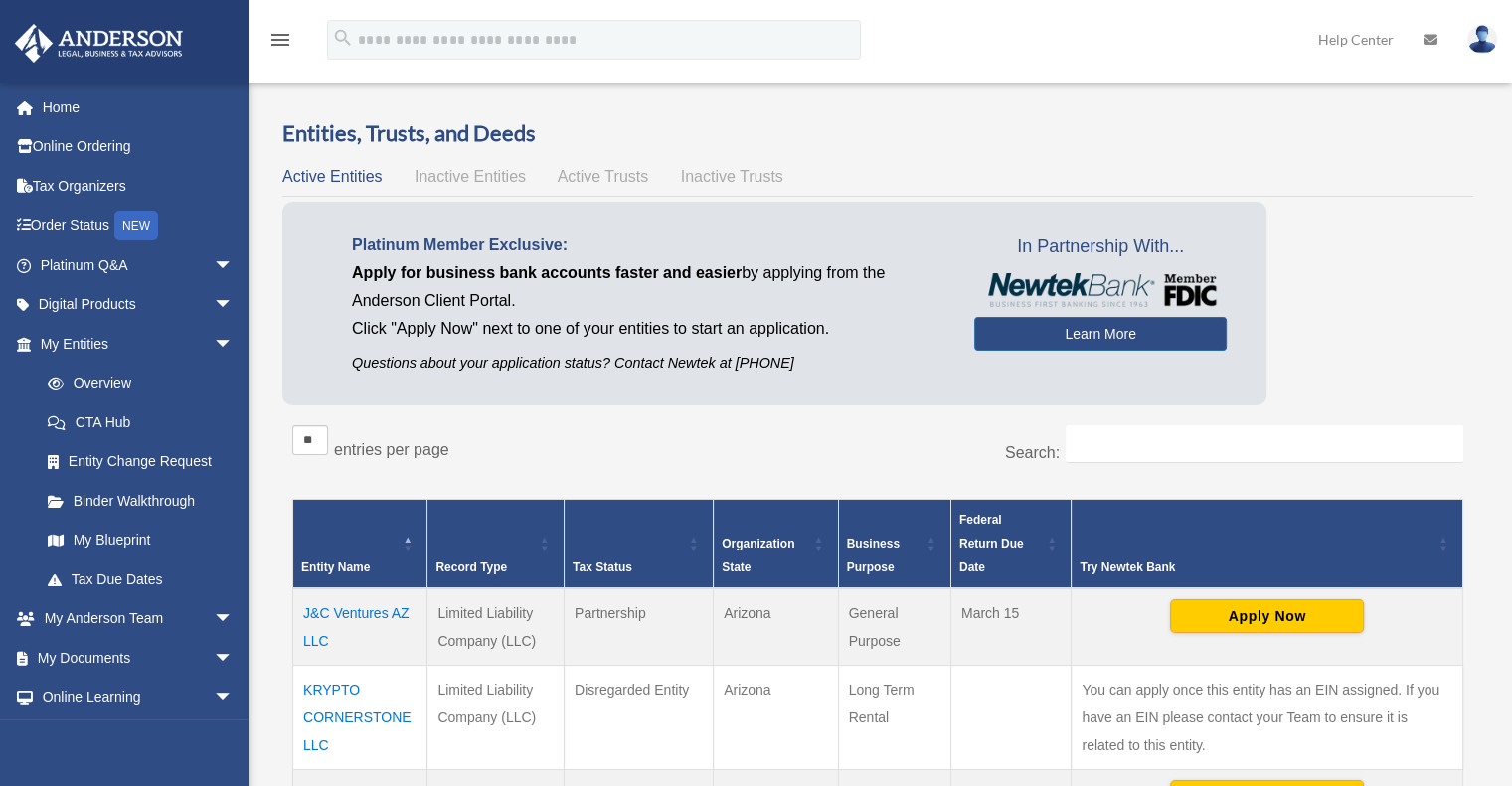 click on "KRYPTO CORNERSTONE LLC" at bounding box center [360, 716] 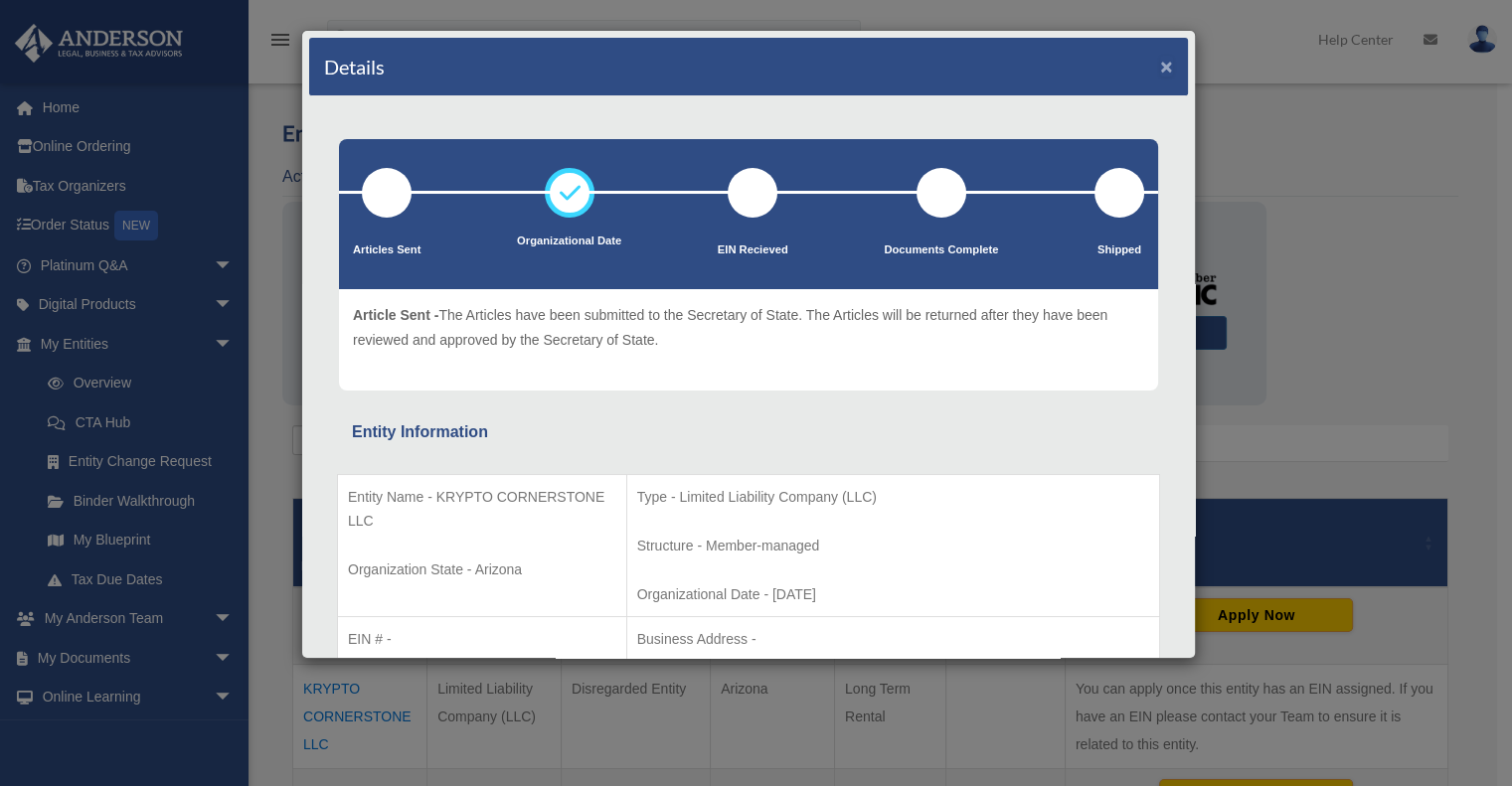 click on "×" at bounding box center (1166, 66) 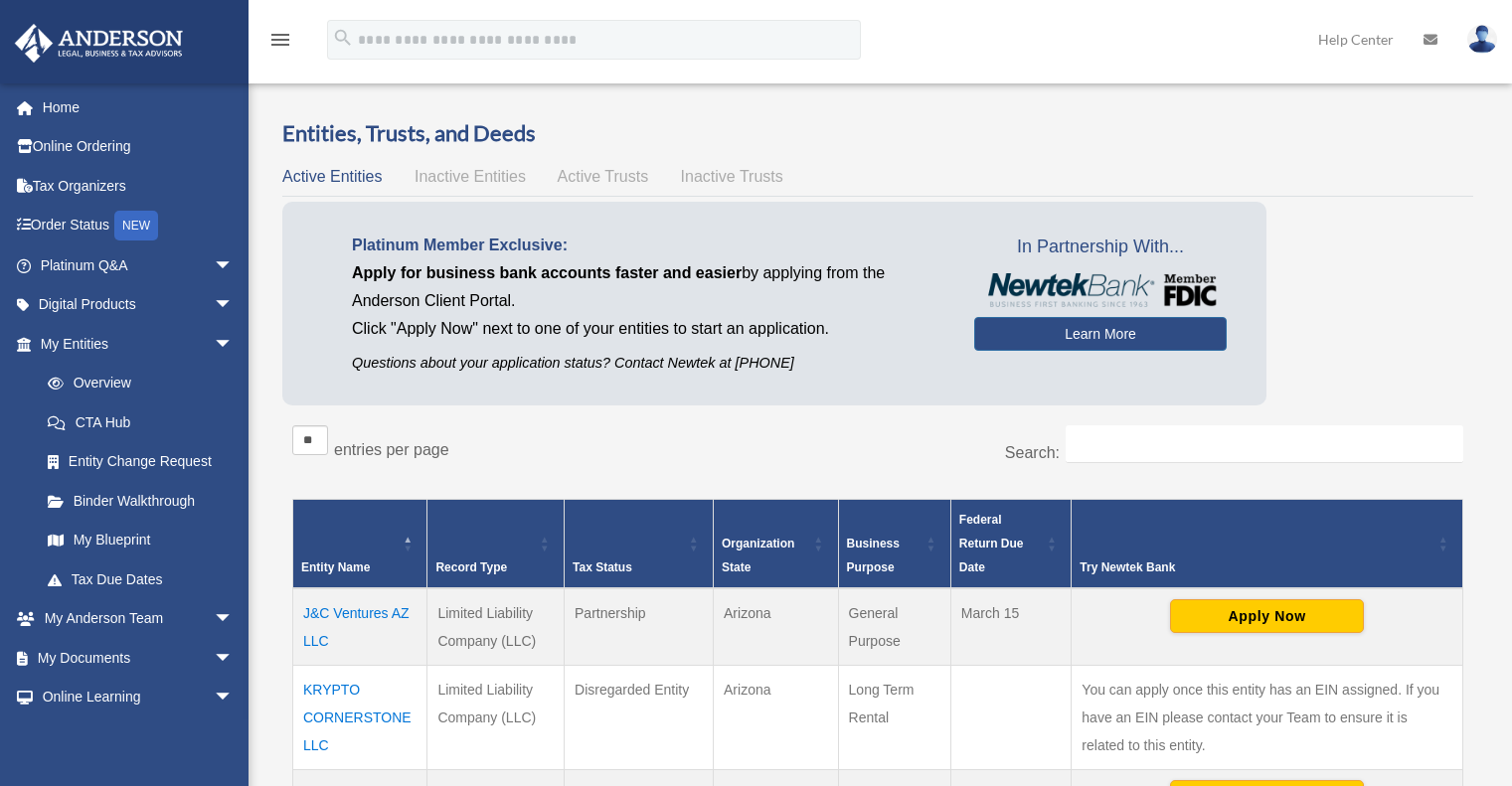scroll, scrollTop: 0, scrollLeft: 0, axis: both 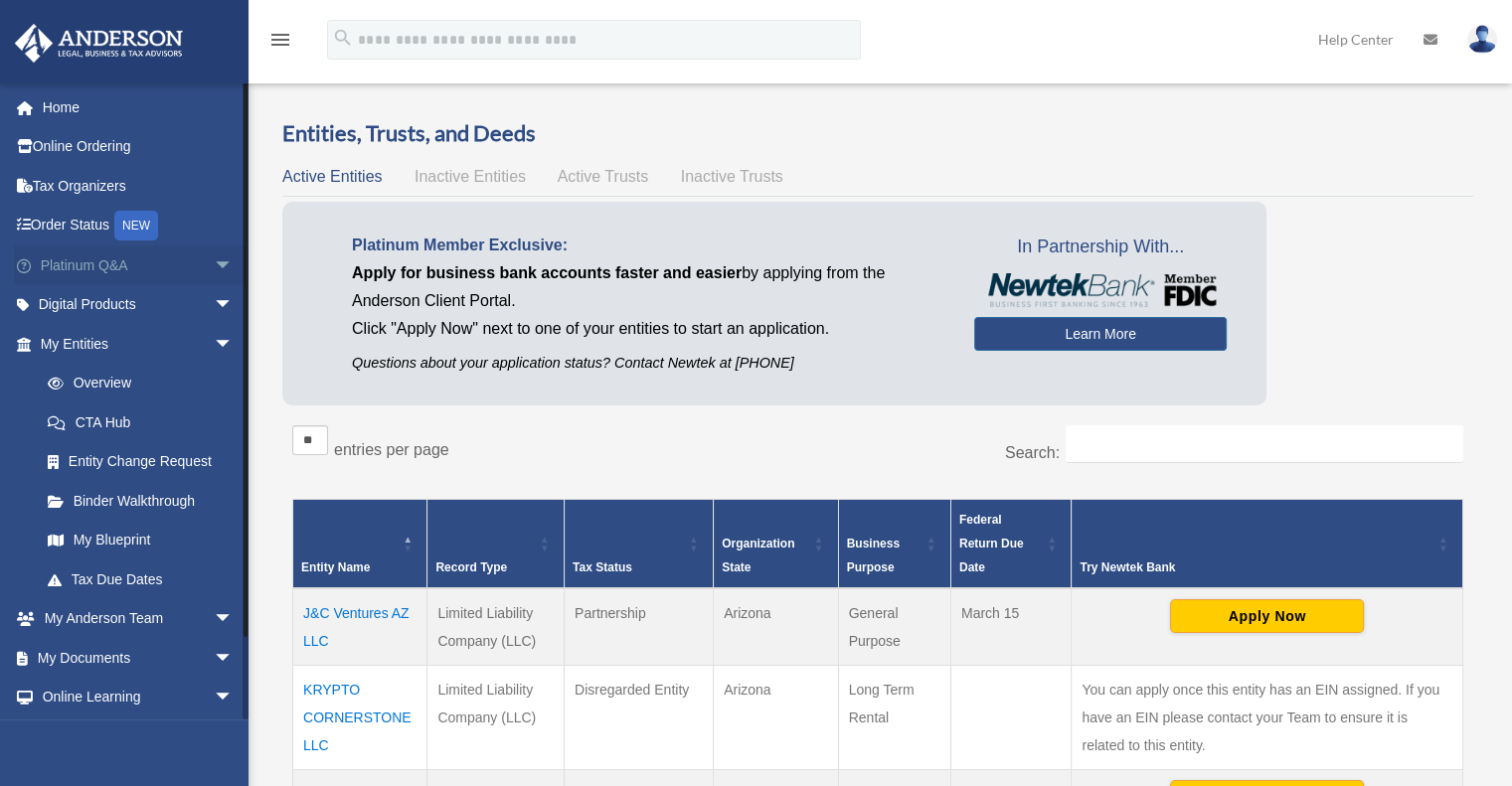 click on "Platinum Q&A arrow_drop_down" at bounding box center [138, 265] 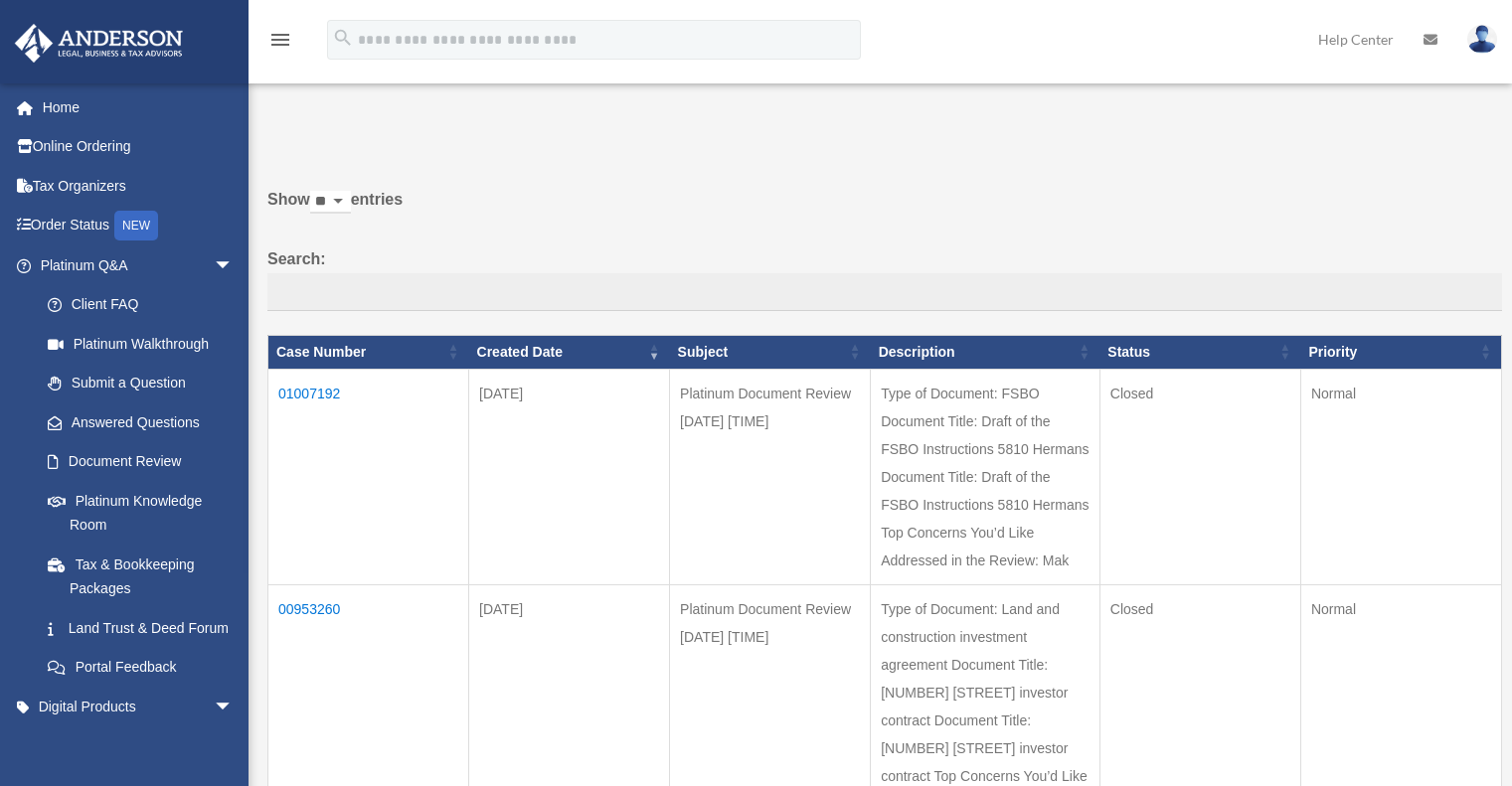 scroll, scrollTop: 0, scrollLeft: 0, axis: both 